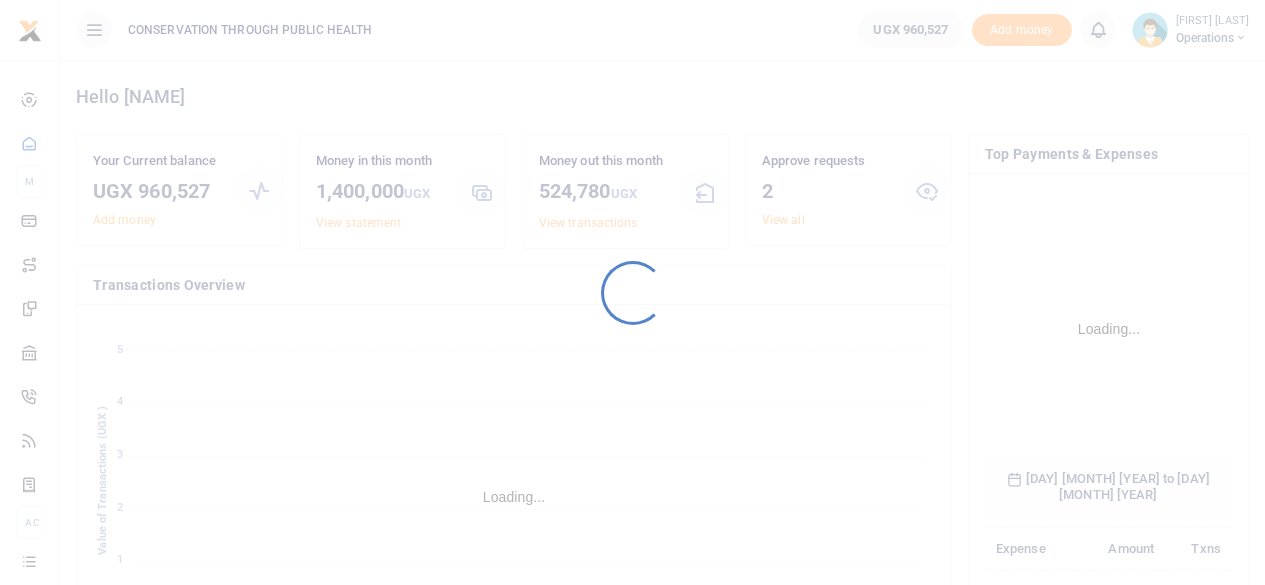 scroll, scrollTop: 0, scrollLeft: 0, axis: both 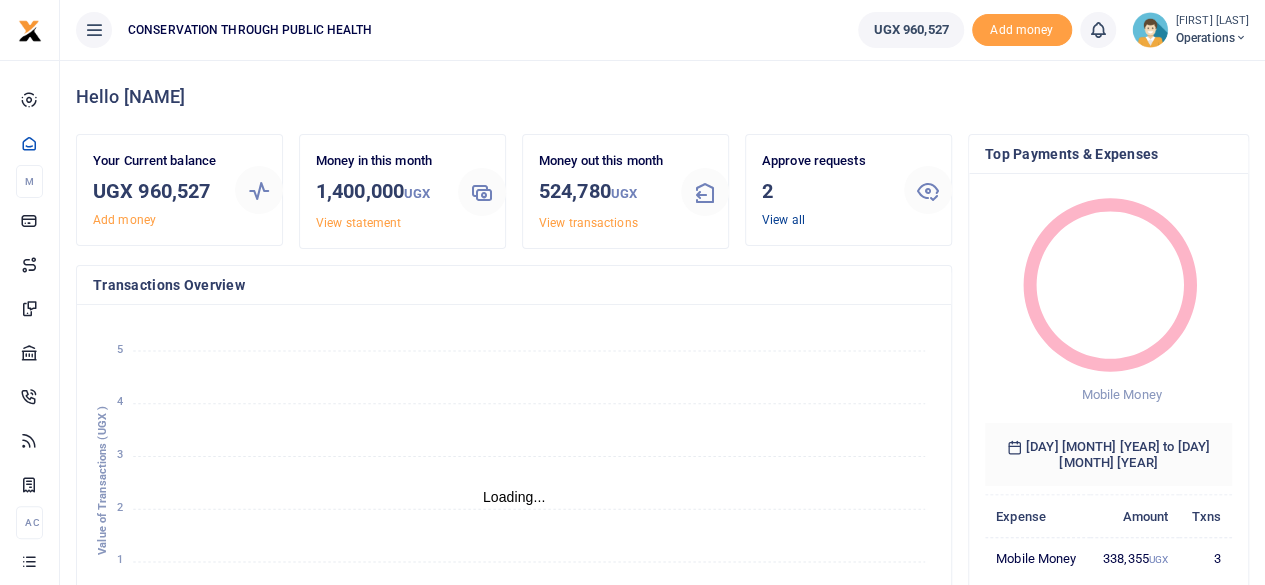 click on "View all" at bounding box center [783, 220] 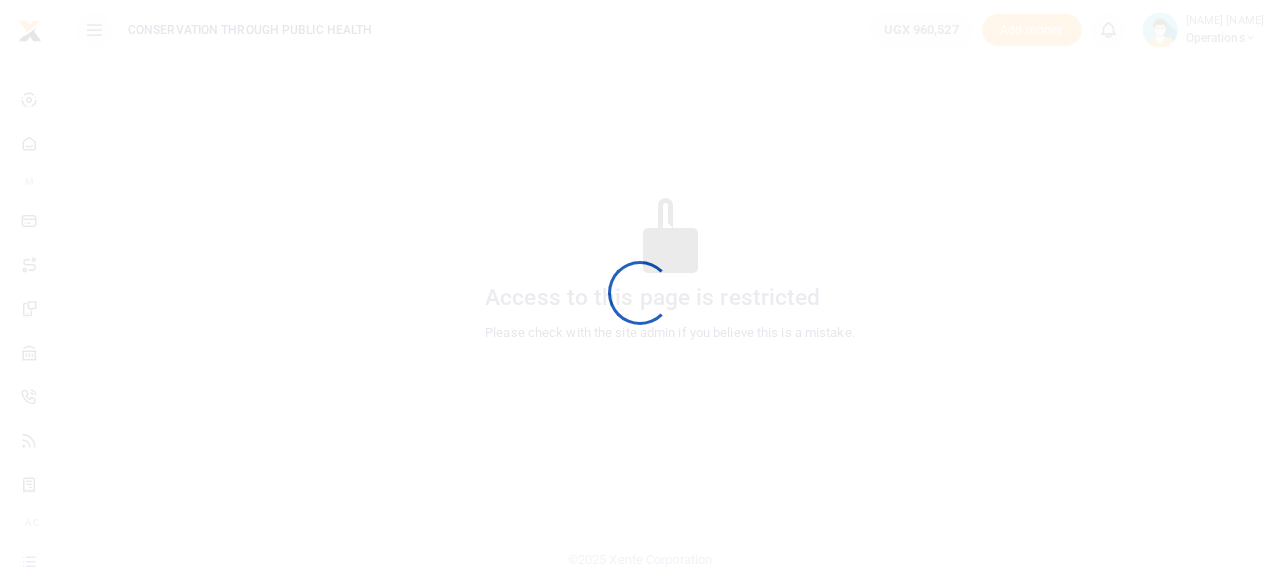 scroll, scrollTop: 0, scrollLeft: 0, axis: both 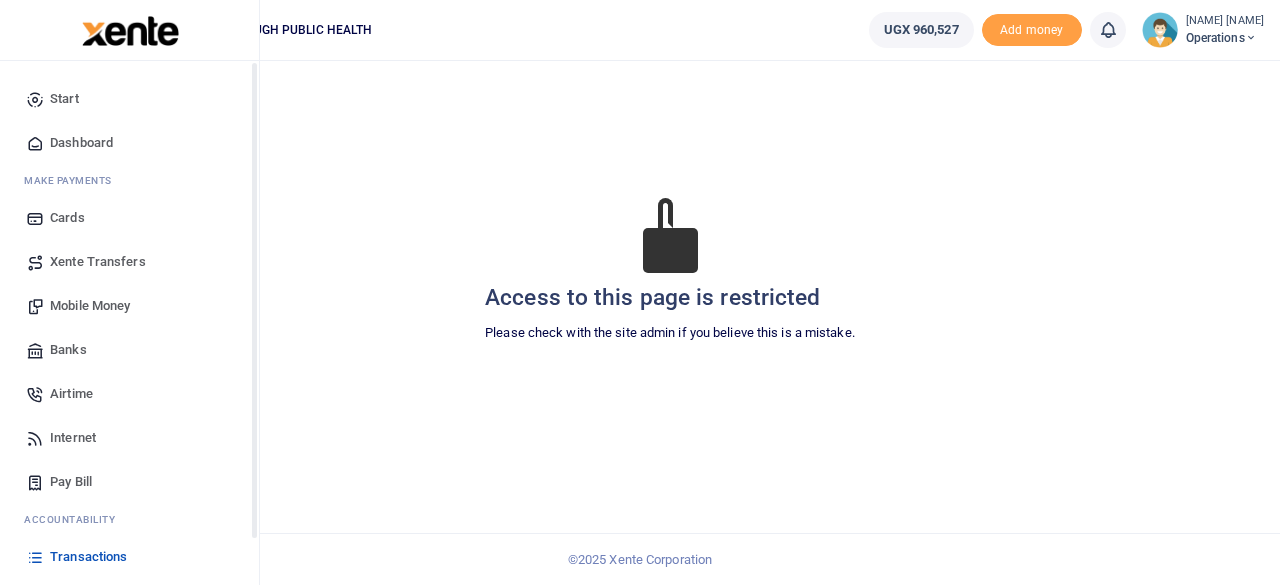 click on "Dashboard" at bounding box center (81, 143) 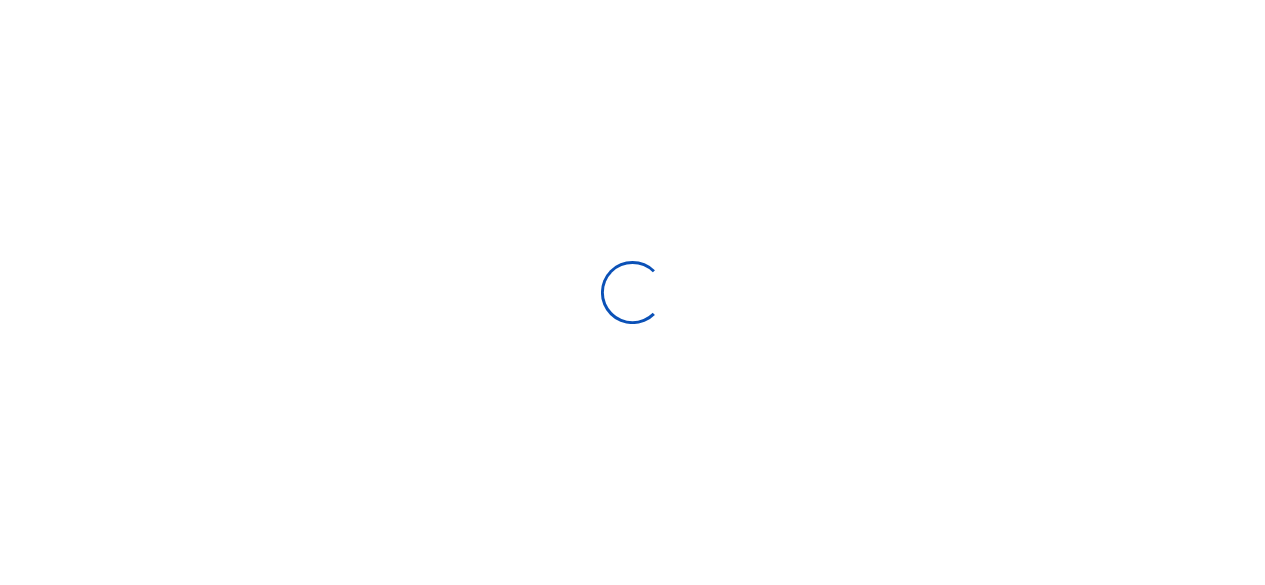 scroll, scrollTop: 0, scrollLeft: 0, axis: both 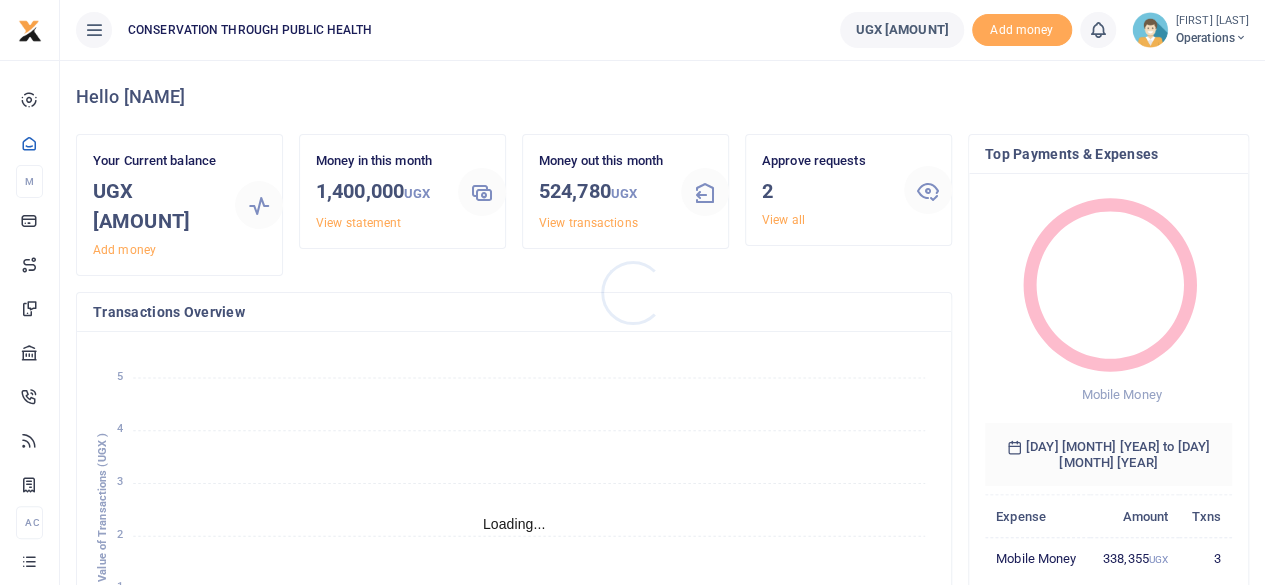 click at bounding box center (632, 292) 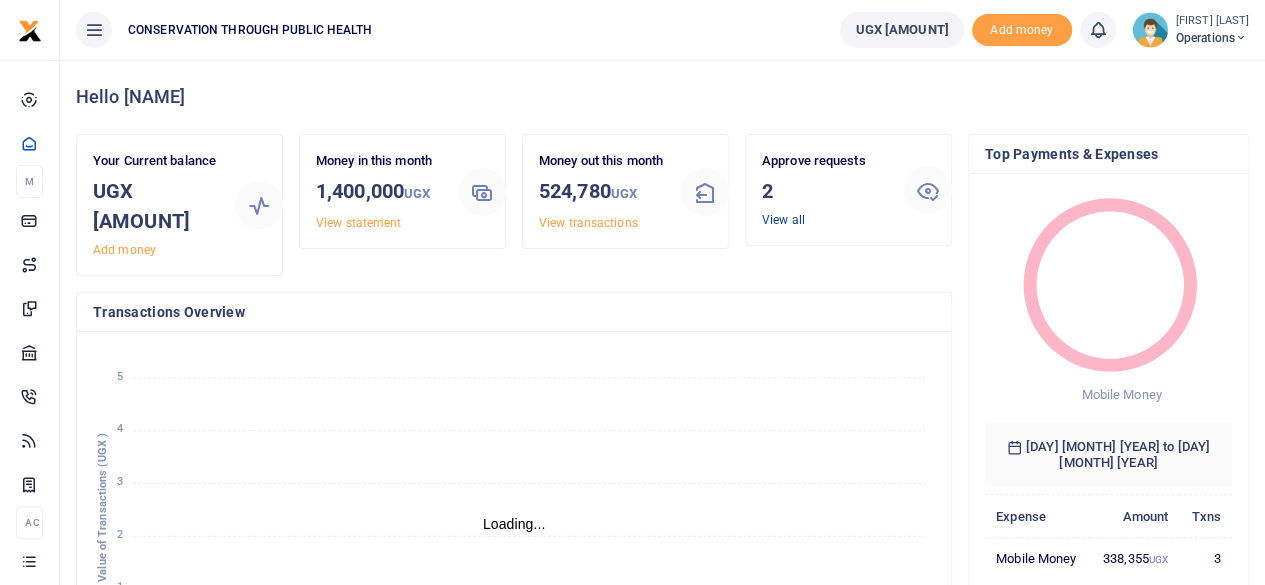 click on "View all" at bounding box center (783, 220) 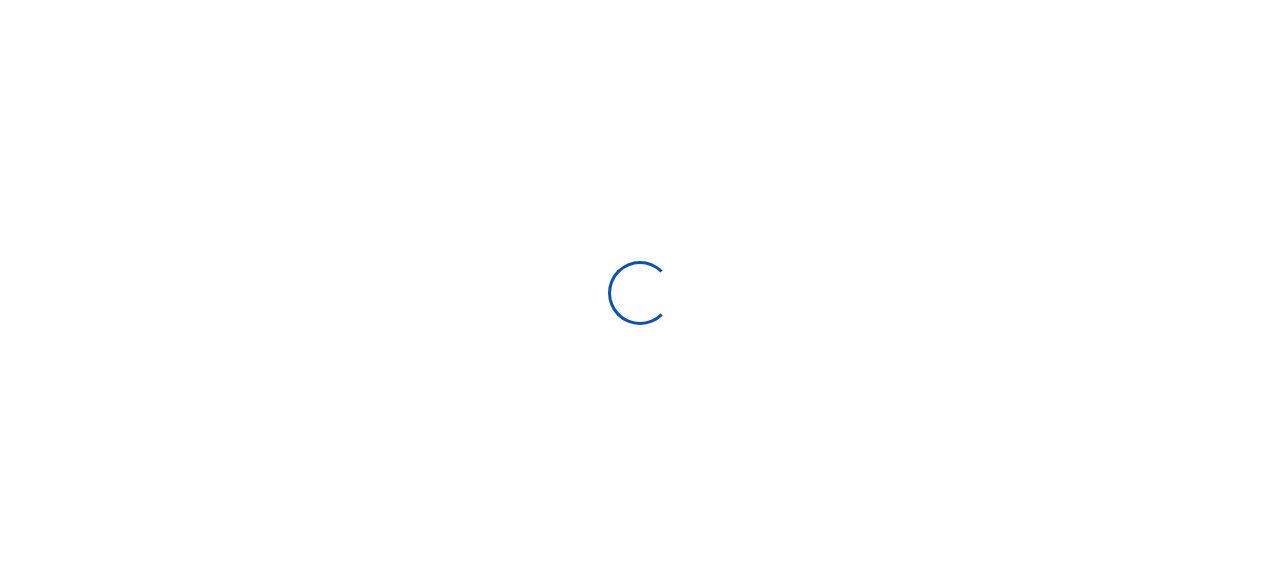 scroll, scrollTop: 0, scrollLeft: 0, axis: both 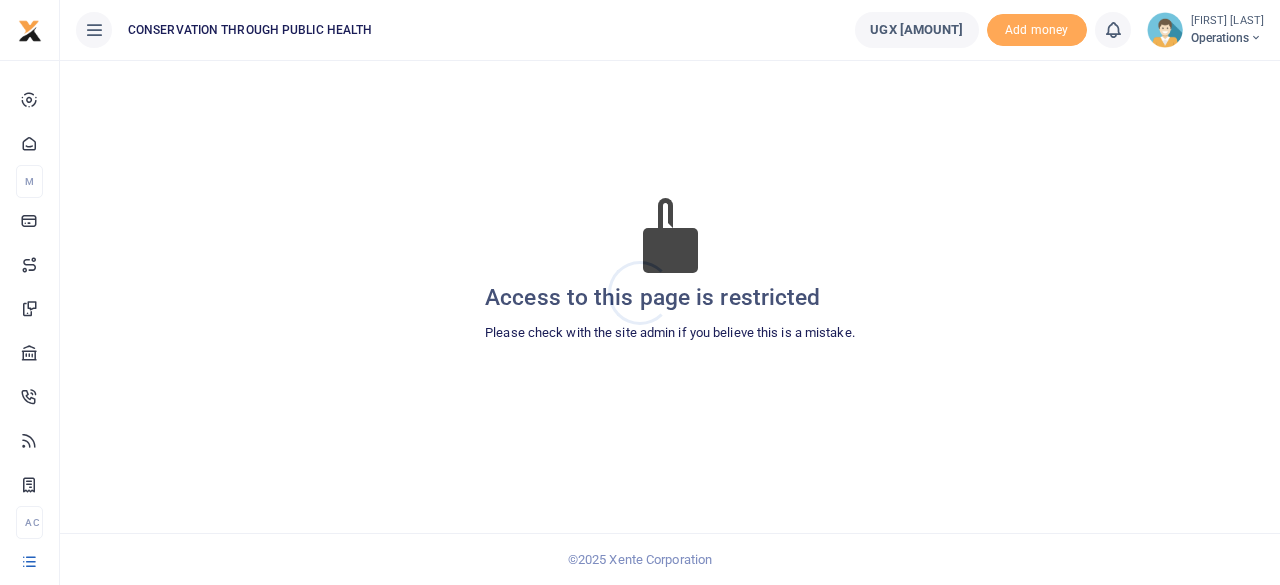 drag, startPoint x: 469, startPoint y: 289, endPoint x: 484, endPoint y: 300, distance: 18.601076 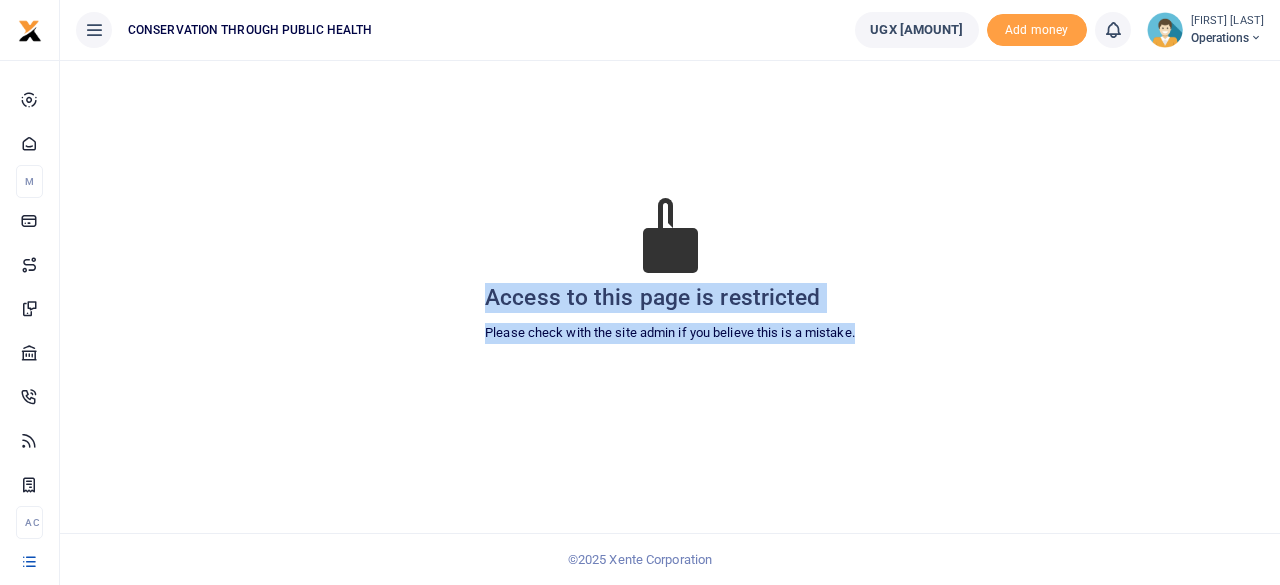 drag, startPoint x: 482, startPoint y: 296, endPoint x: 872, endPoint y: 337, distance: 392.1492 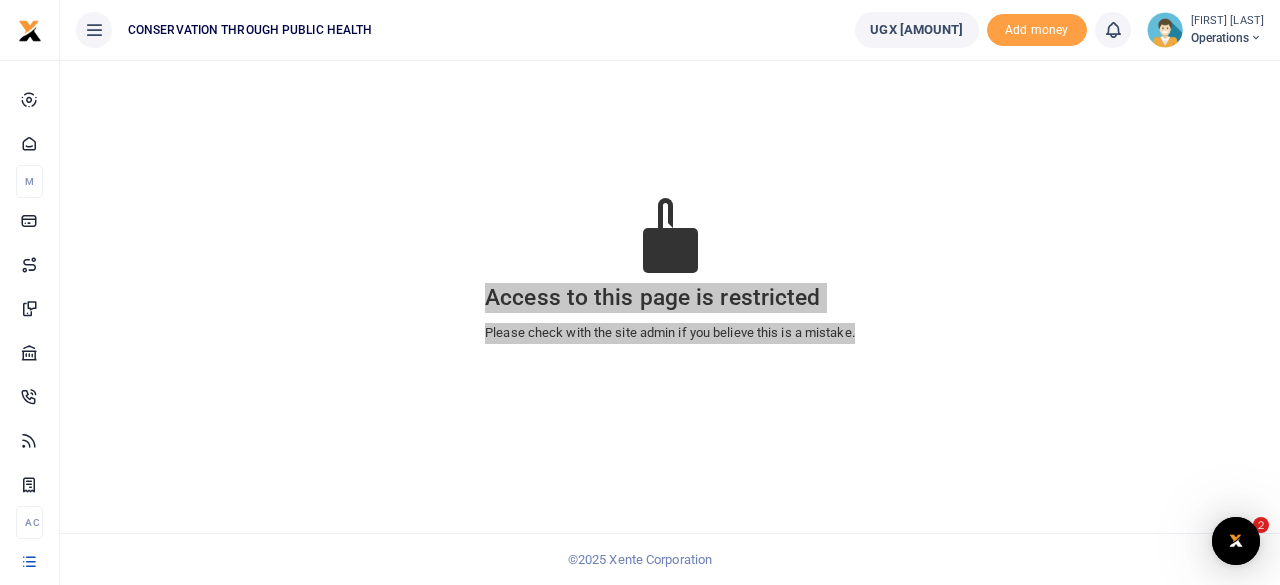 scroll, scrollTop: 0, scrollLeft: 0, axis: both 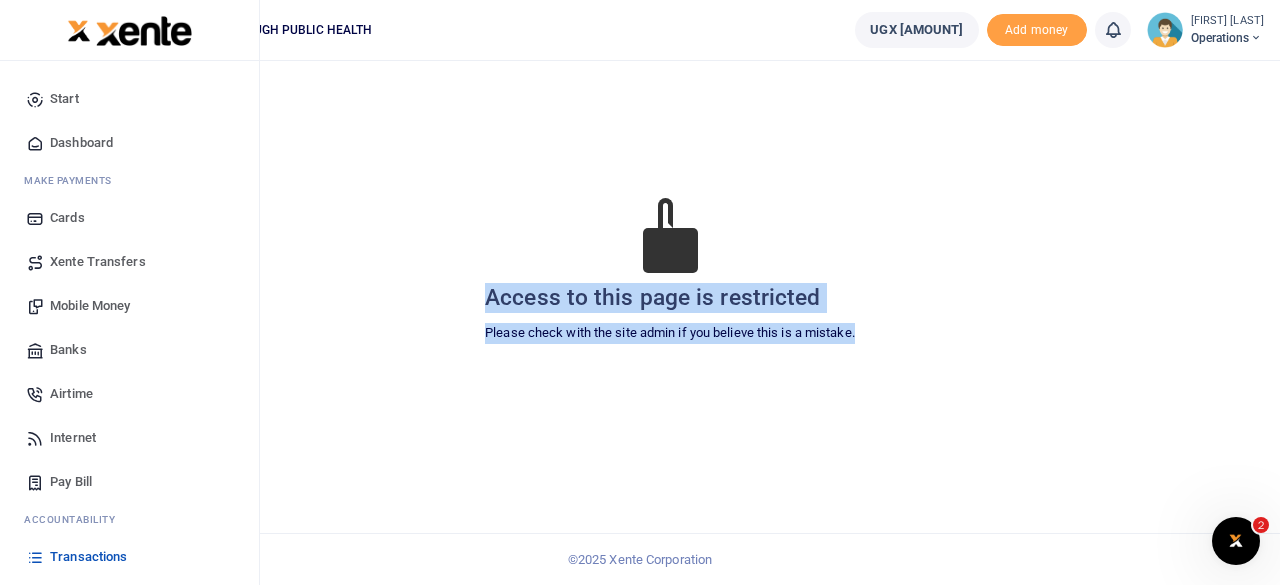 click at bounding box center [35, 99] 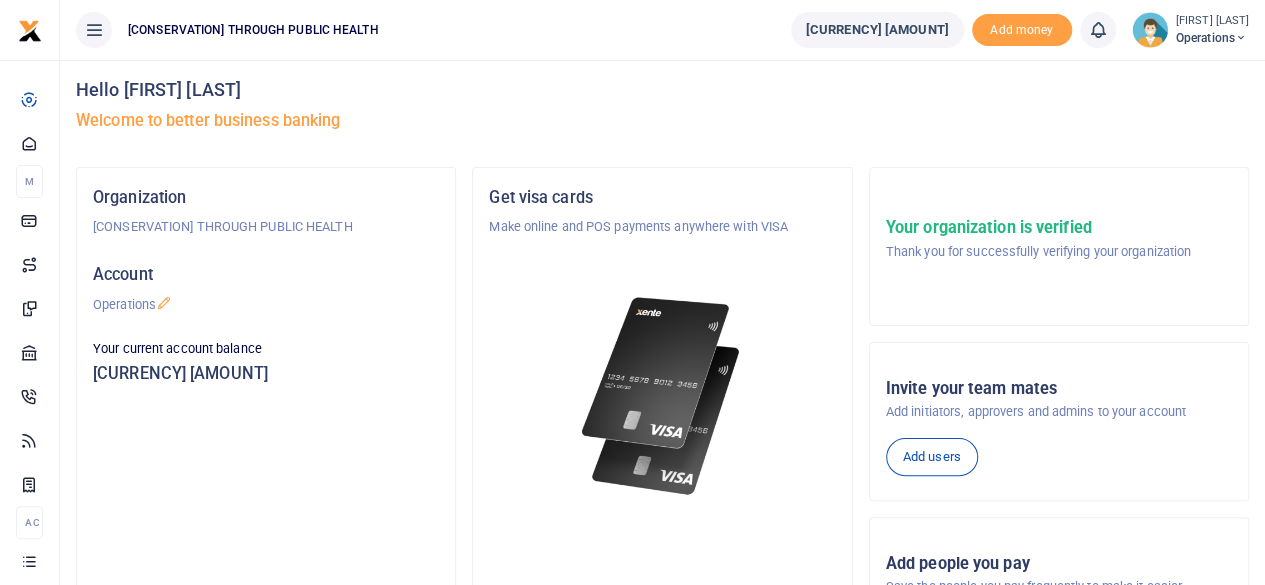 scroll, scrollTop: 0, scrollLeft: 0, axis: both 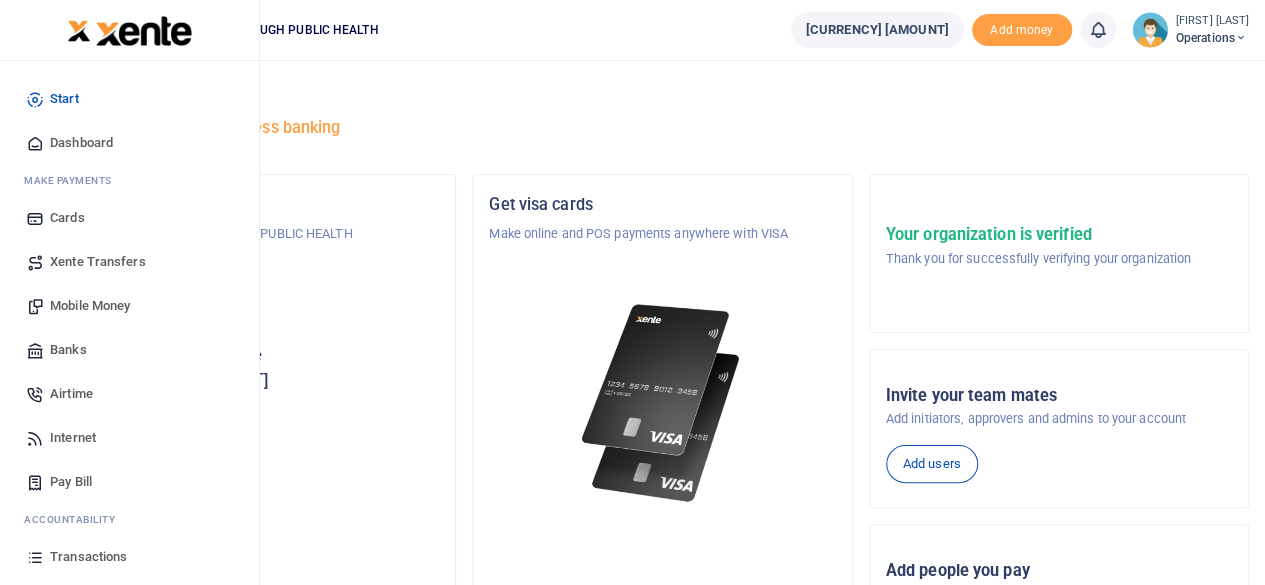 click on "Dashboard" at bounding box center (129, 143) 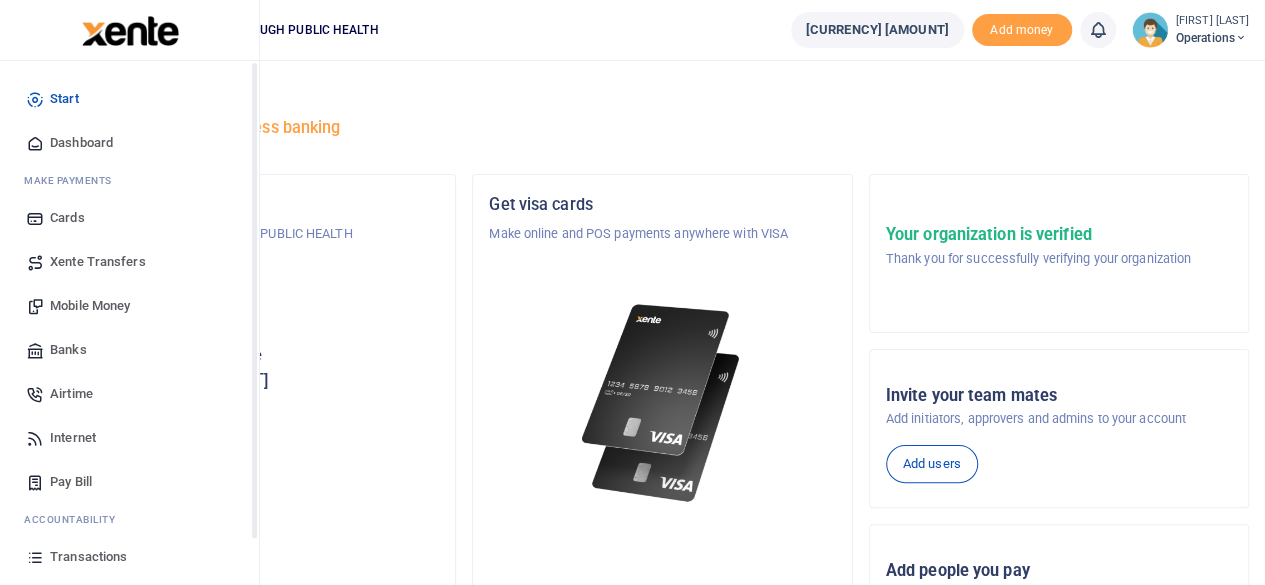 click on "Dashboard" at bounding box center (81, 143) 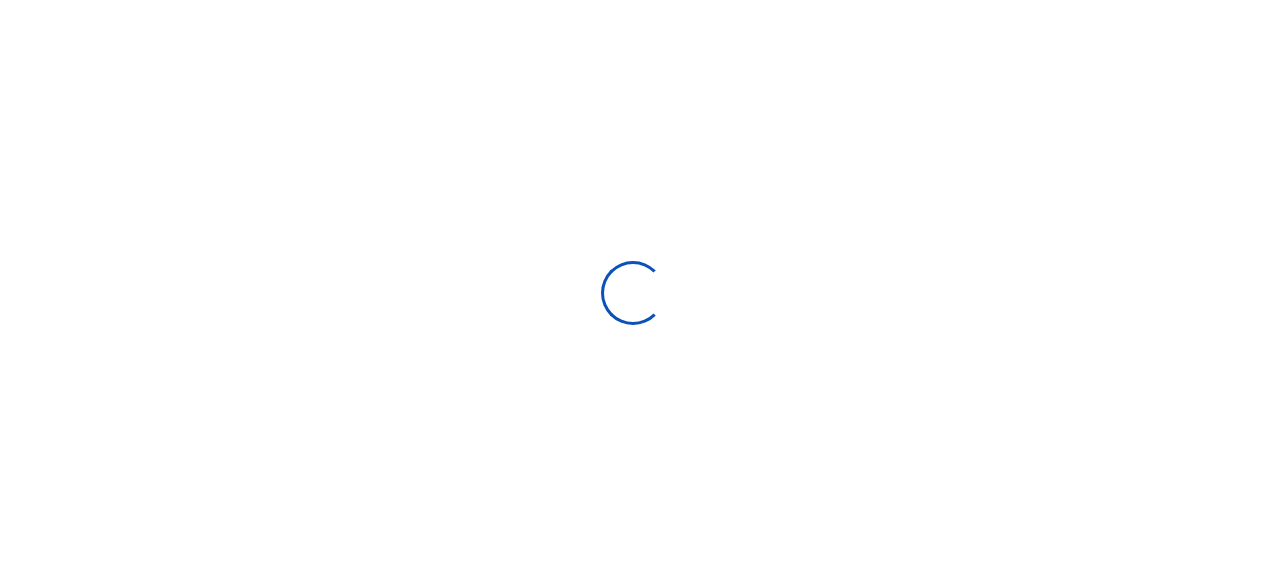 scroll, scrollTop: 0, scrollLeft: 0, axis: both 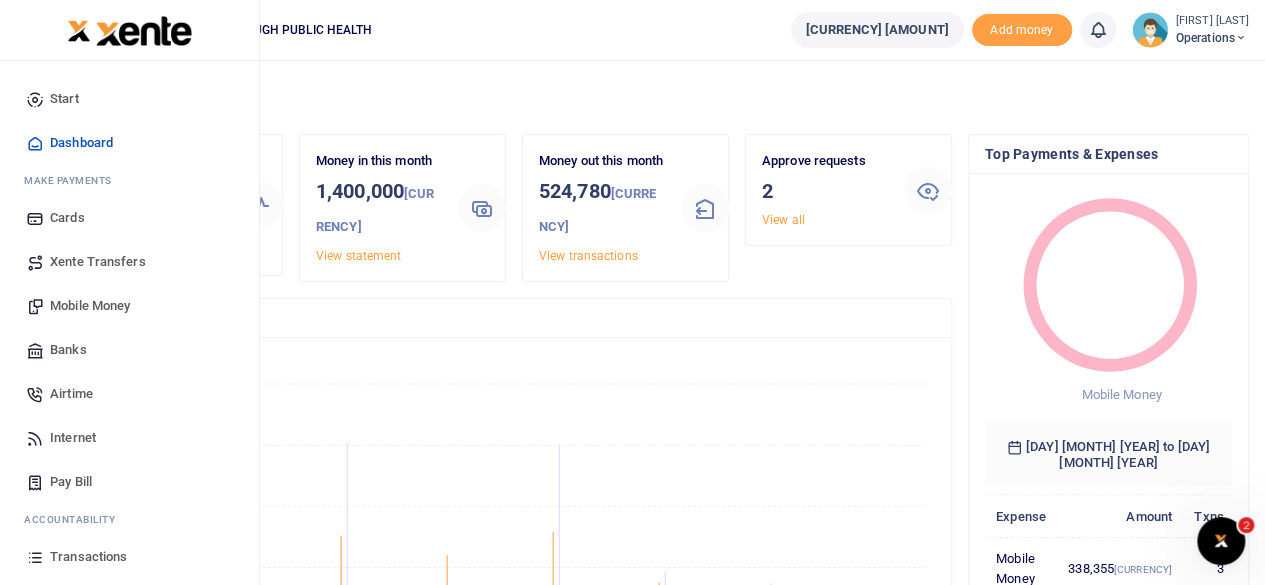 click on "Start" at bounding box center (129, 99) 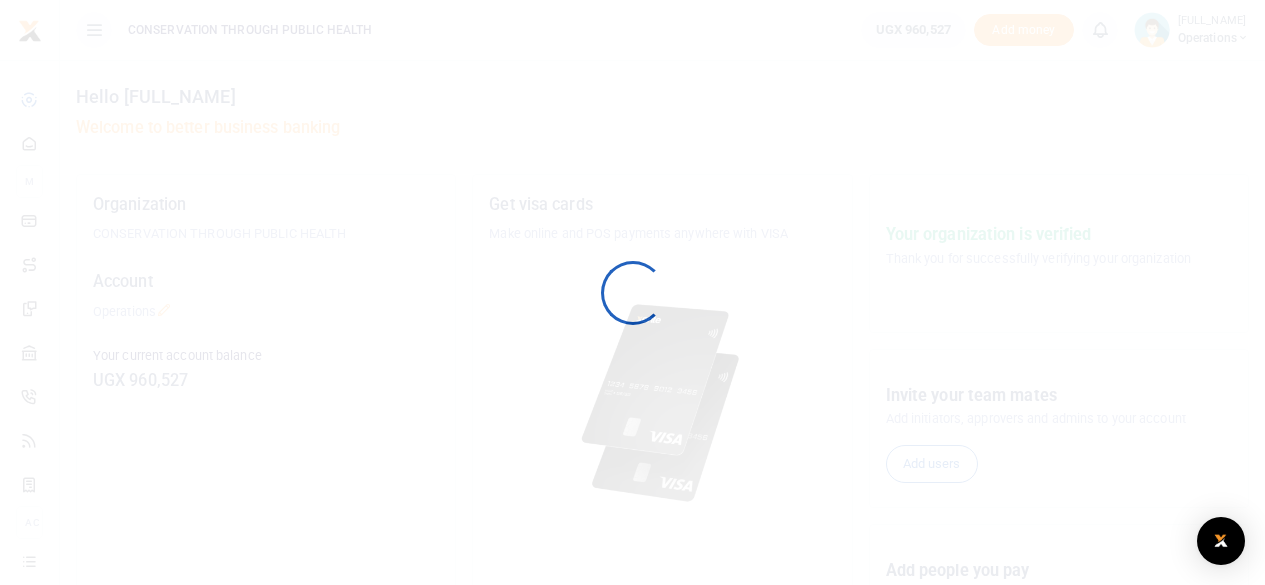 scroll, scrollTop: 0, scrollLeft: 0, axis: both 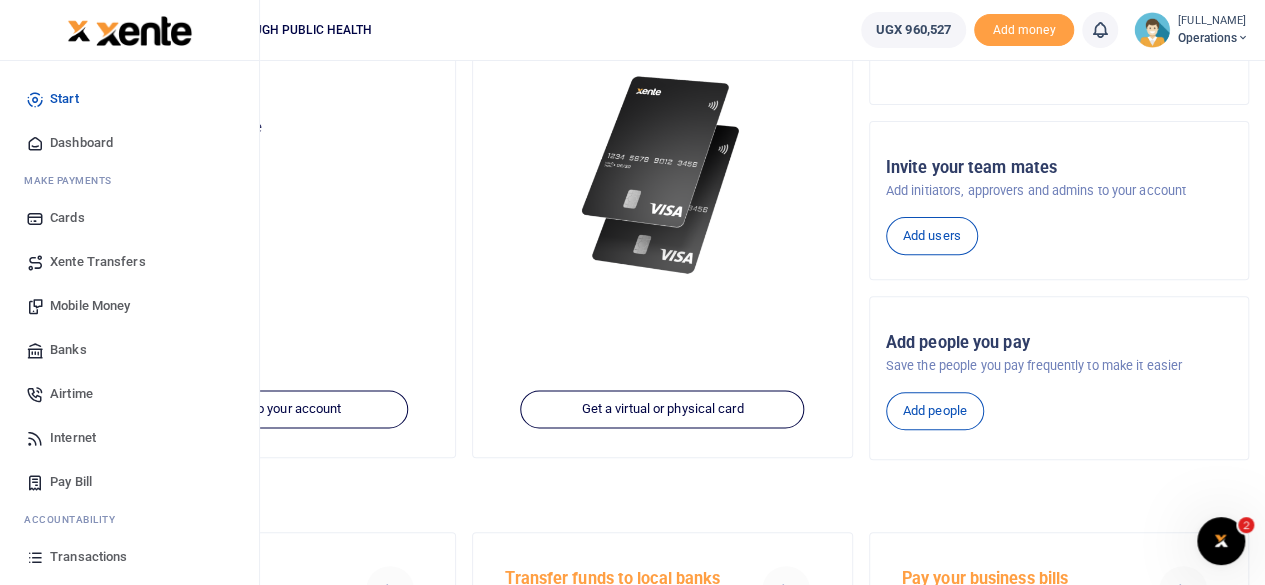 click on "M ake Payments" at bounding box center [129, 180] 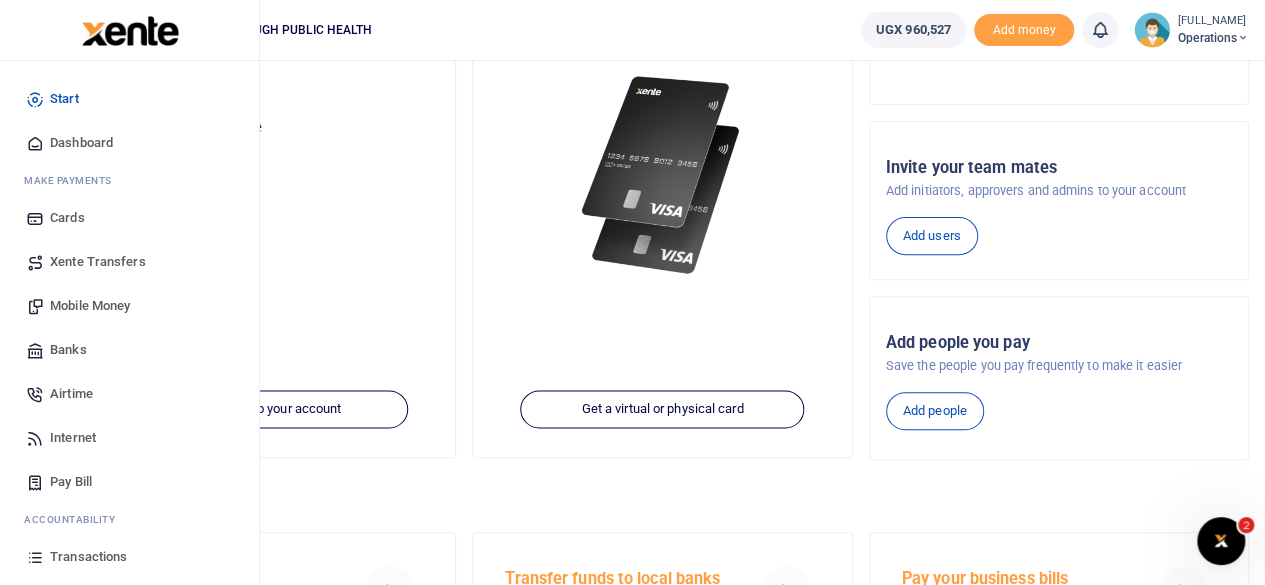 click on "Dashboard" at bounding box center (81, 143) 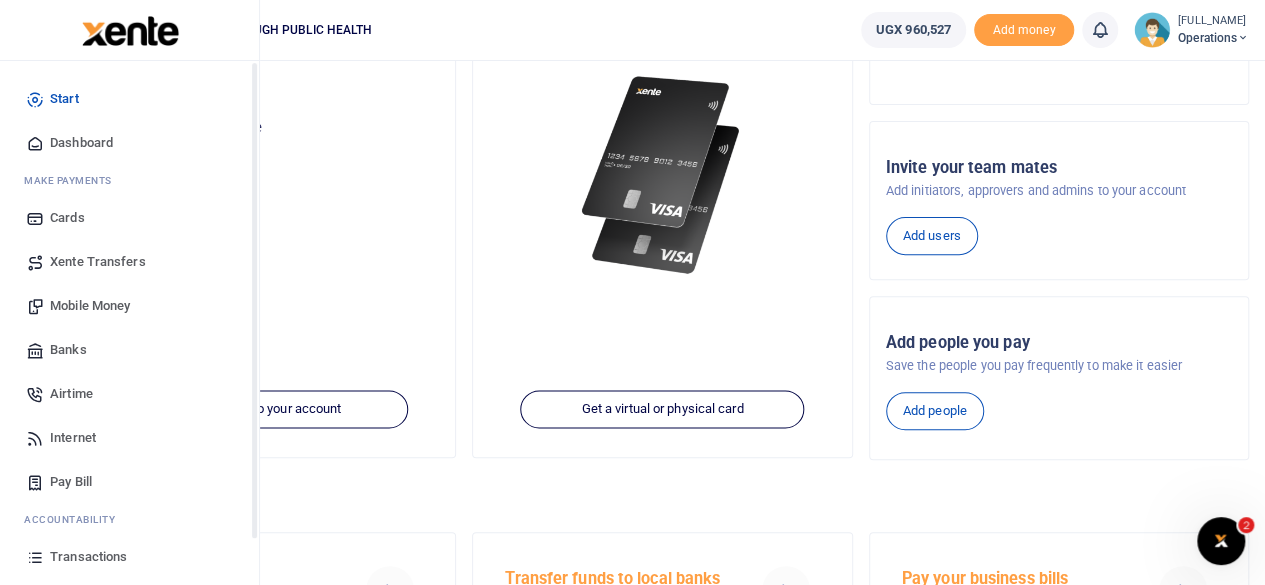 click on "Dashboard" at bounding box center (81, 143) 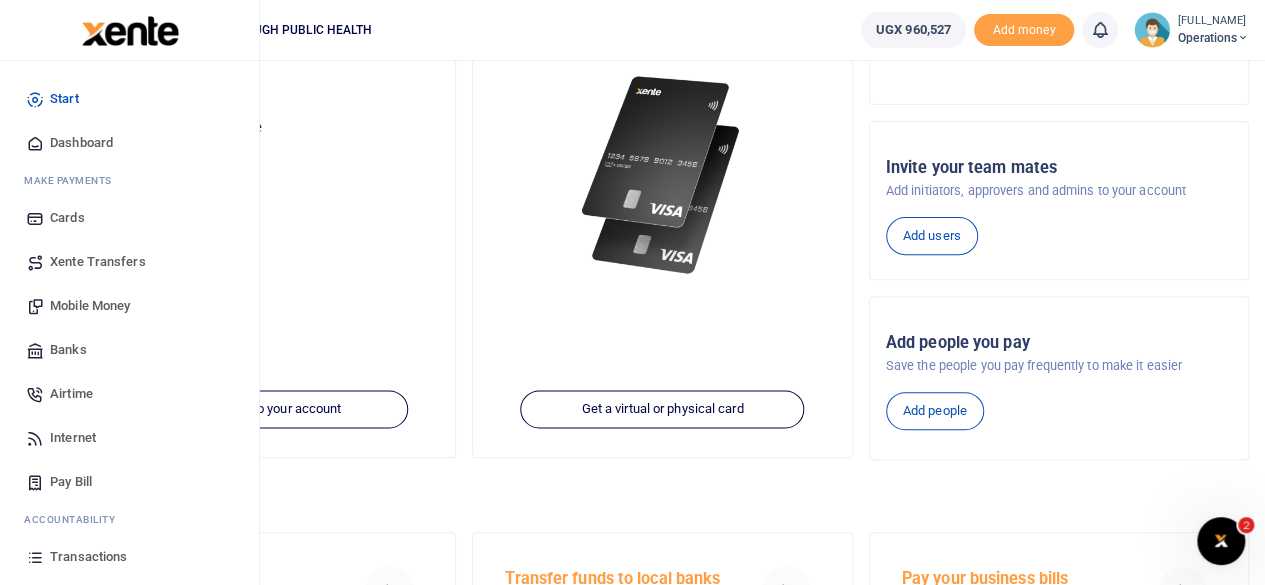 click on "Dashboard" at bounding box center (81, 143) 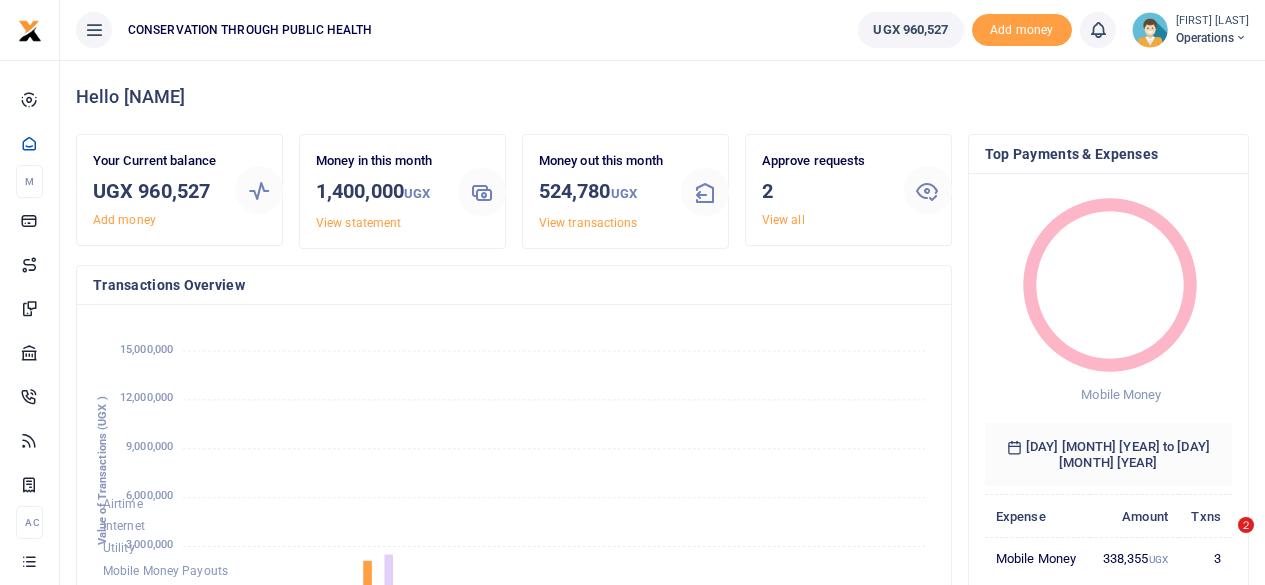 scroll, scrollTop: 0, scrollLeft: 0, axis: both 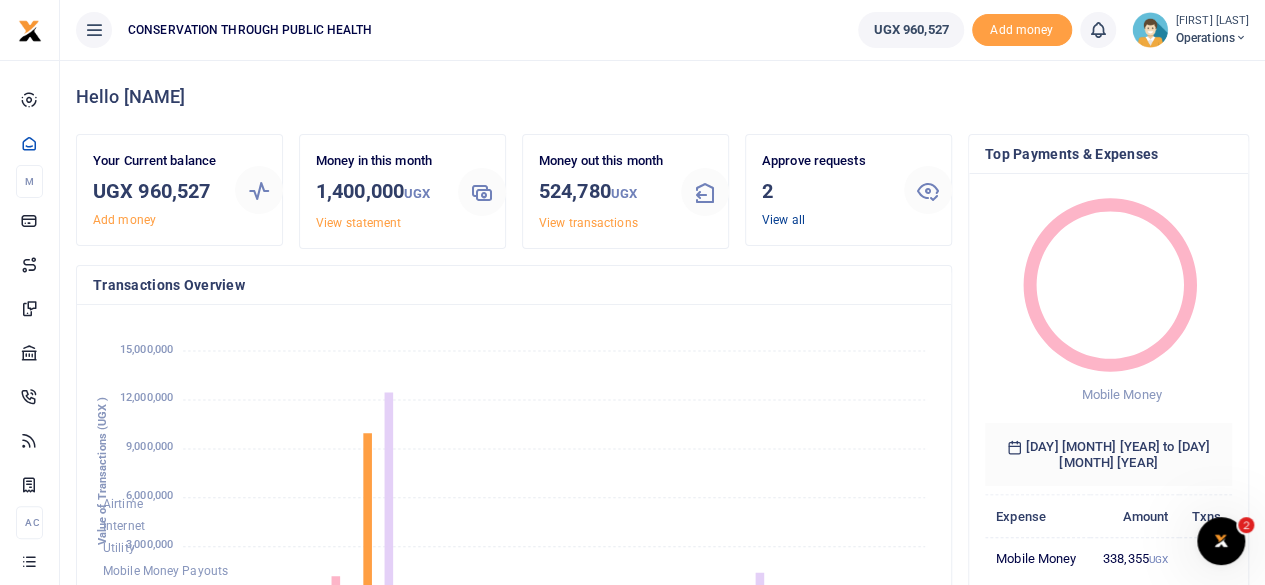 click on "View all" at bounding box center (783, 220) 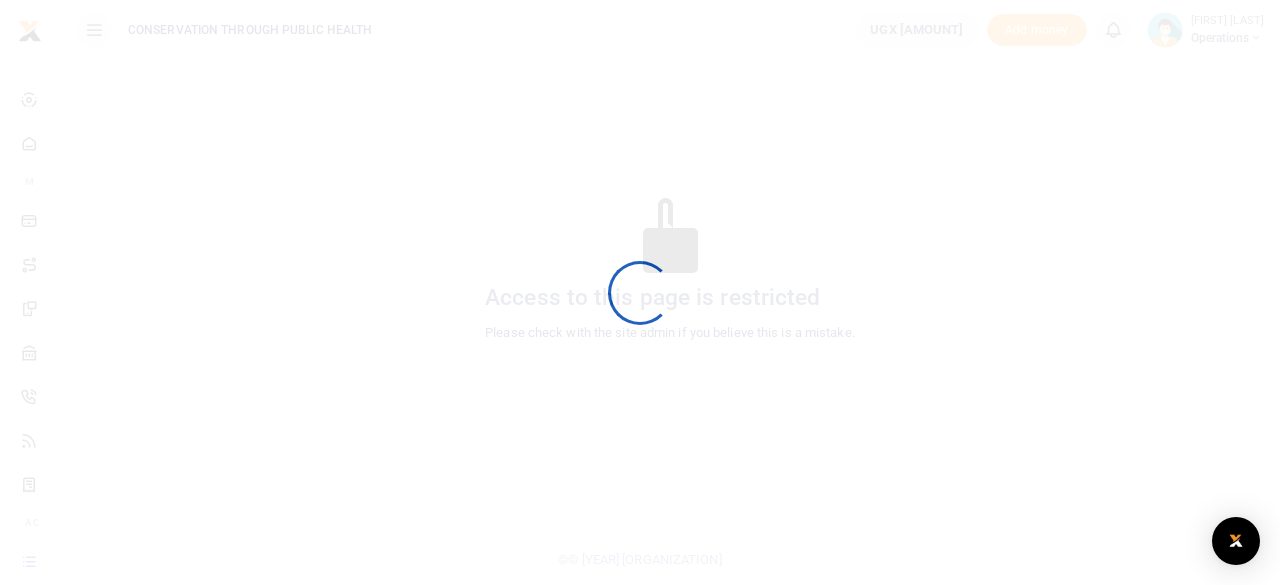 scroll, scrollTop: 0, scrollLeft: 0, axis: both 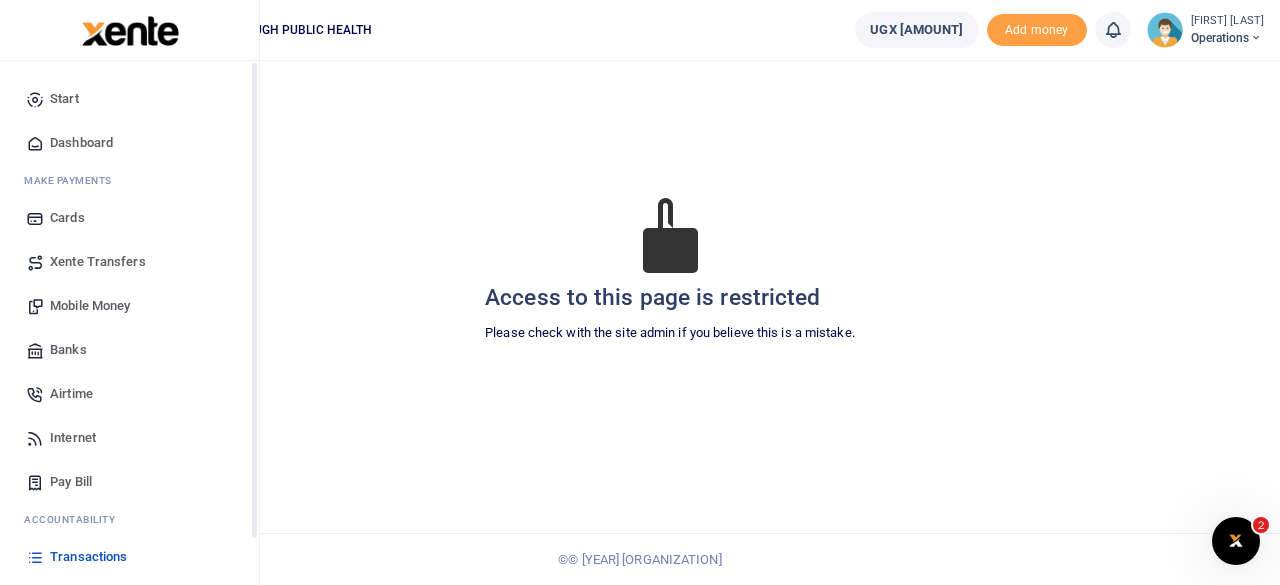 click at bounding box center (35, 143) 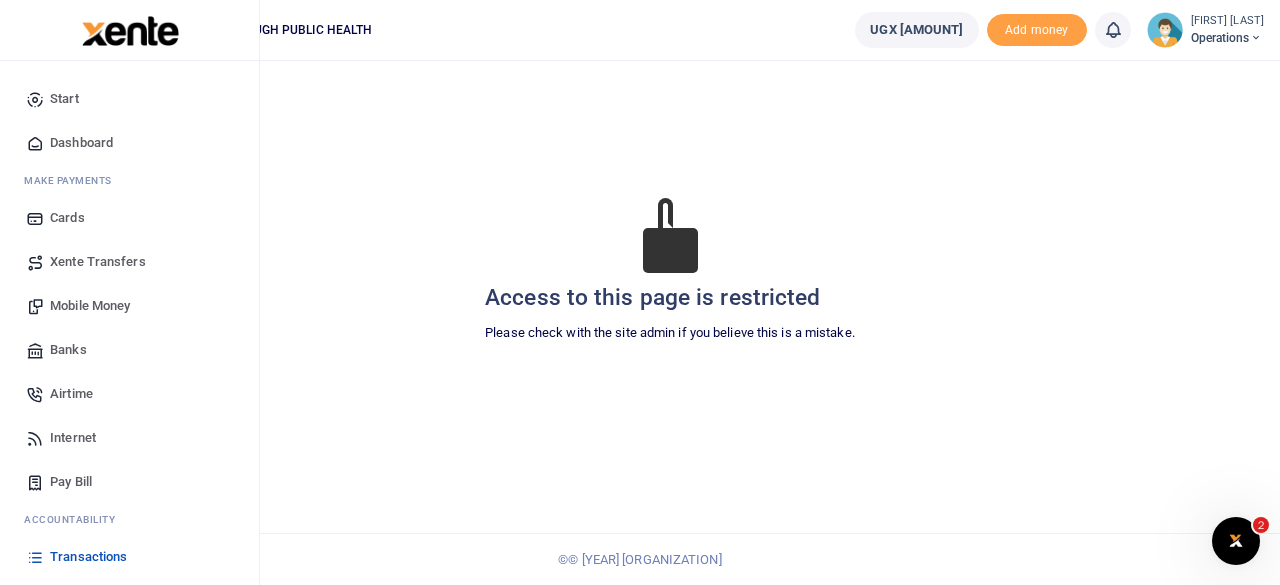 click on "Dashboard" at bounding box center [81, 143] 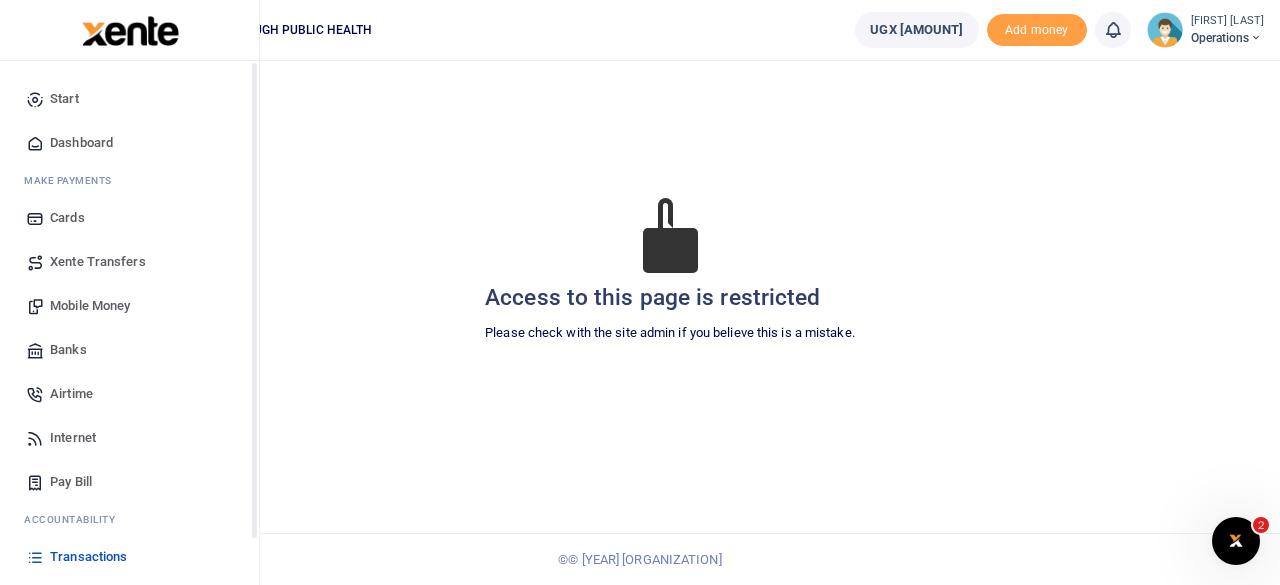 click on "Start" at bounding box center (64, 99) 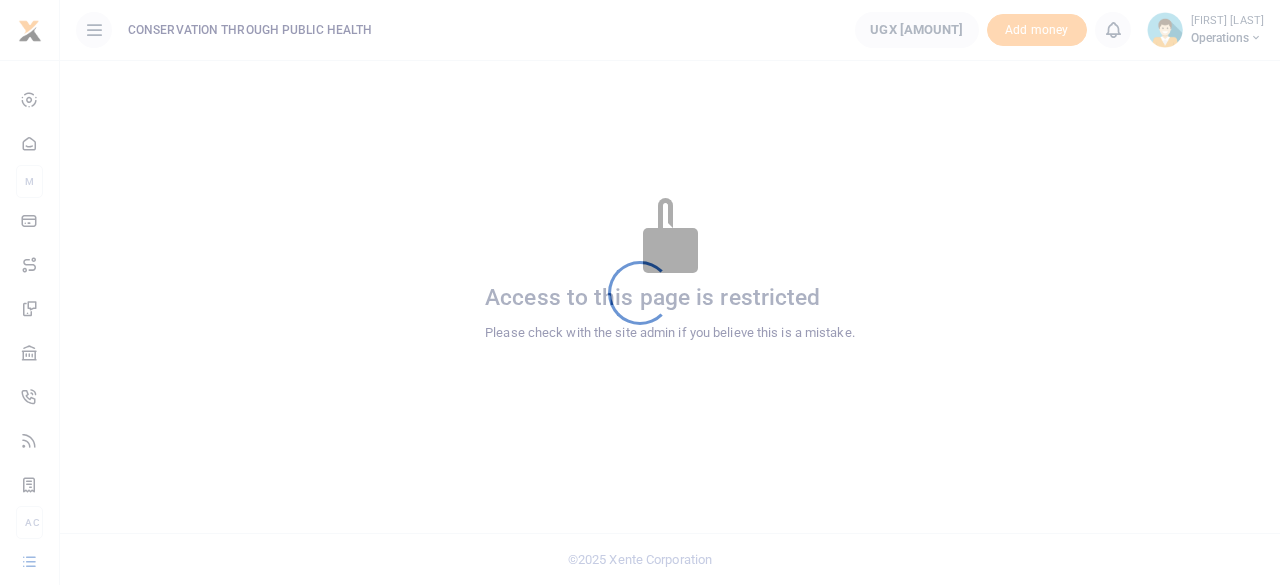 scroll, scrollTop: 0, scrollLeft: 0, axis: both 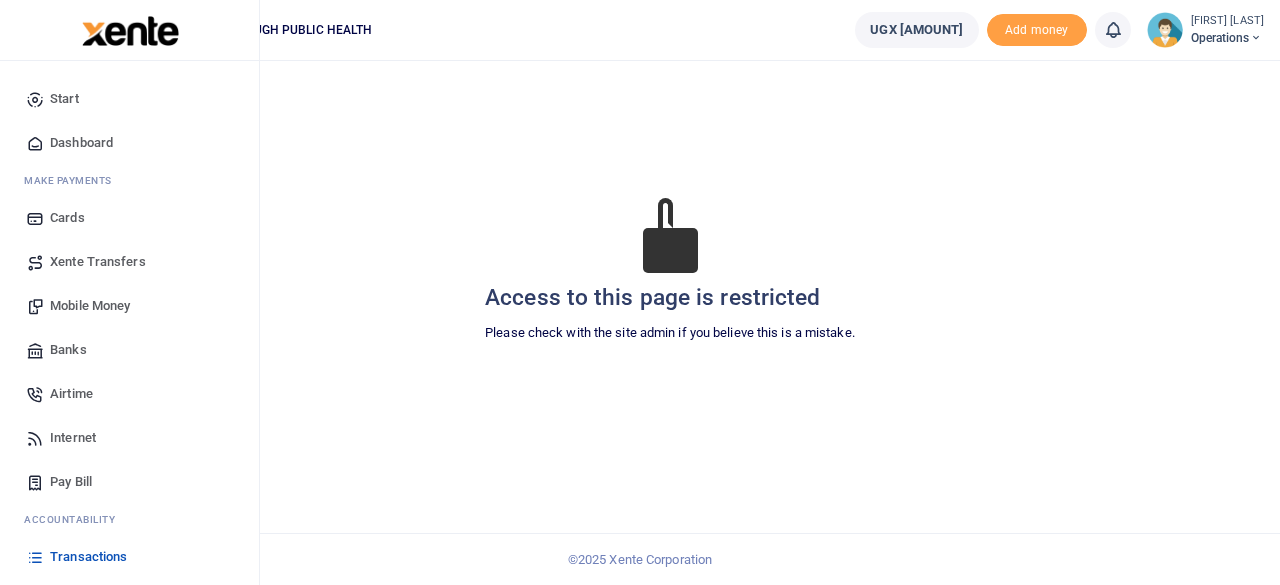 click on "Dashboard" at bounding box center (81, 143) 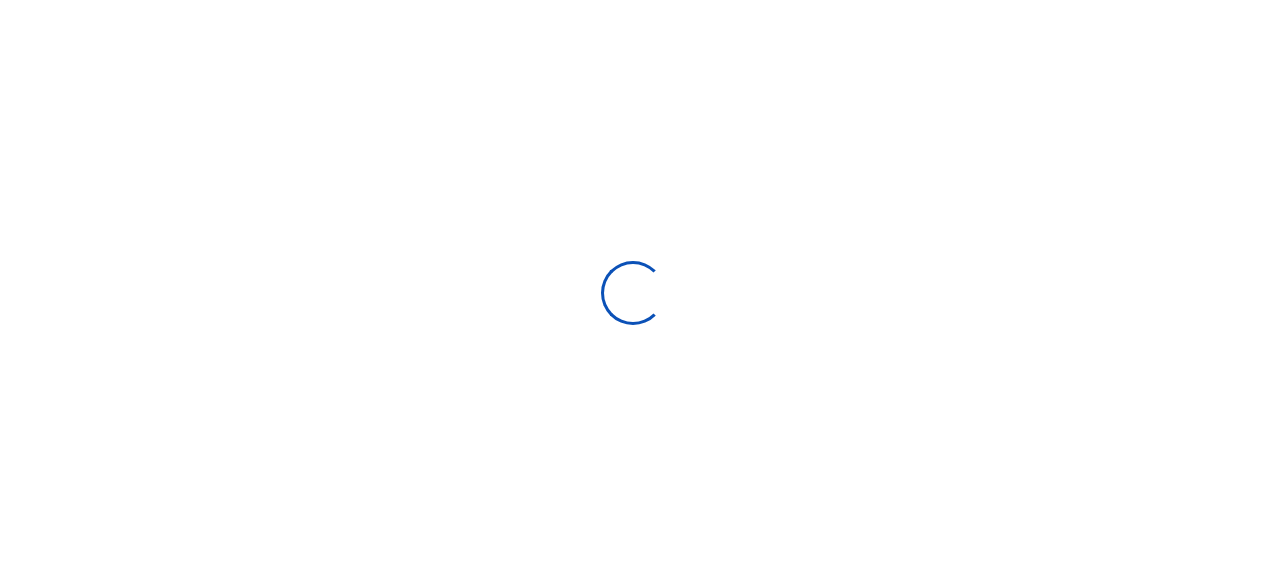 scroll, scrollTop: 0, scrollLeft: 0, axis: both 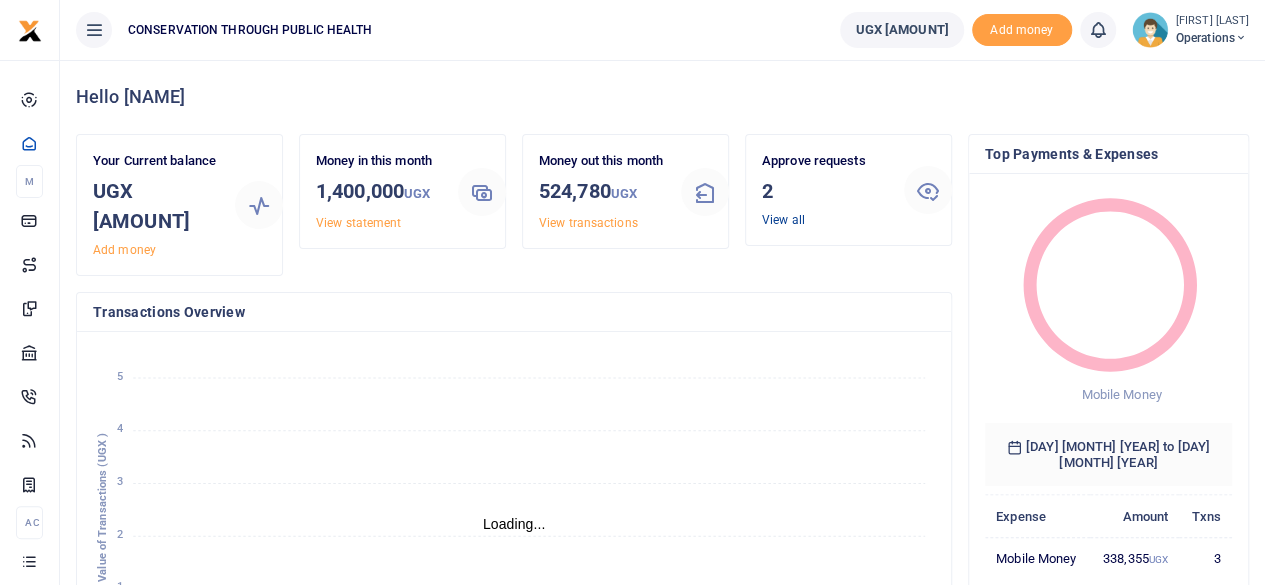 click on "View all" at bounding box center (783, 220) 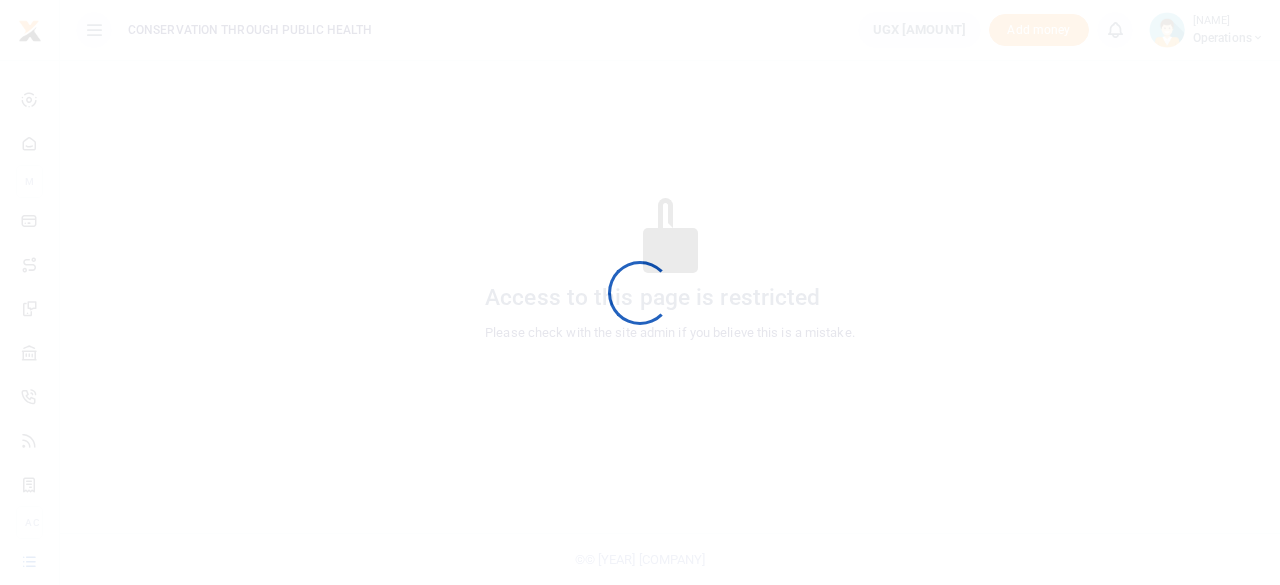 scroll, scrollTop: 0, scrollLeft: 0, axis: both 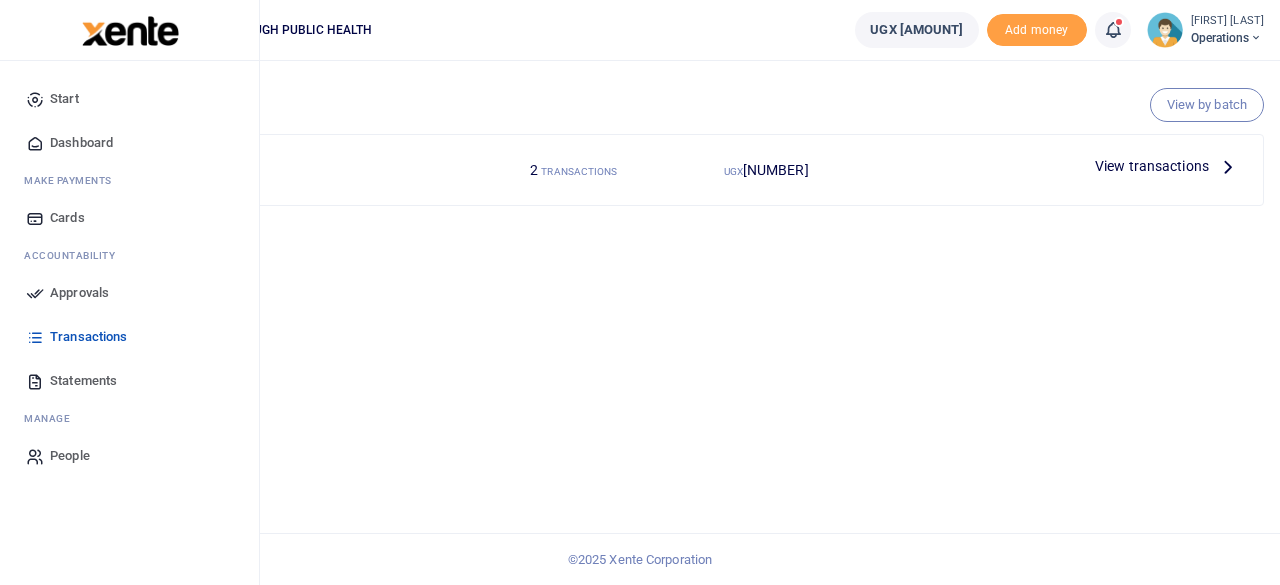 click on "Dashboard" at bounding box center (81, 143) 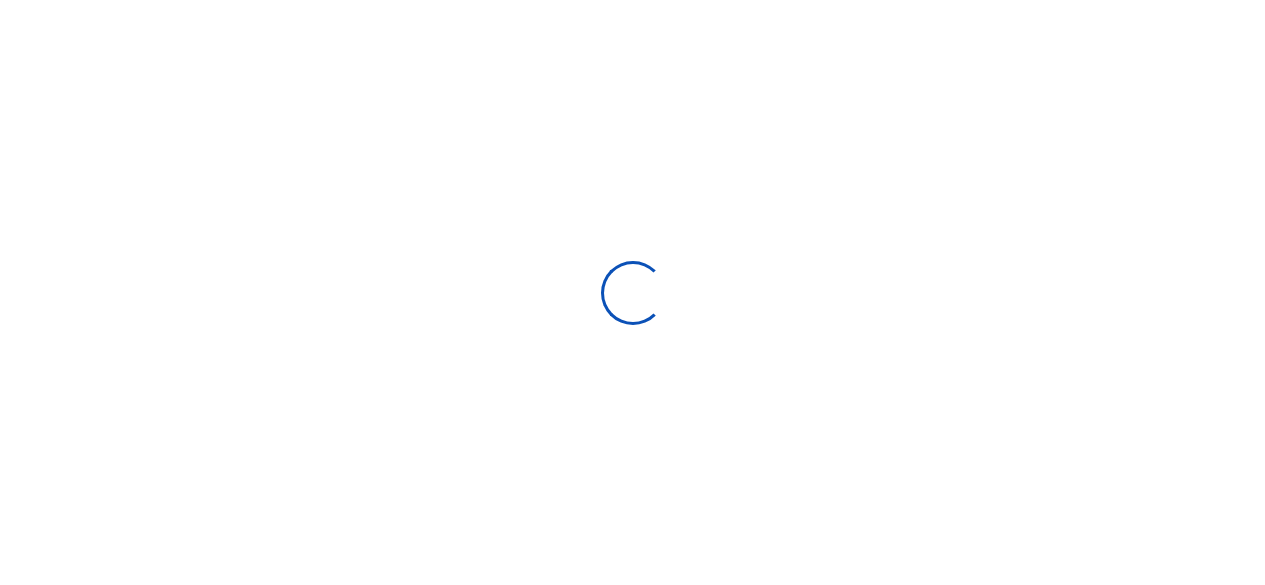 scroll, scrollTop: 0, scrollLeft: 0, axis: both 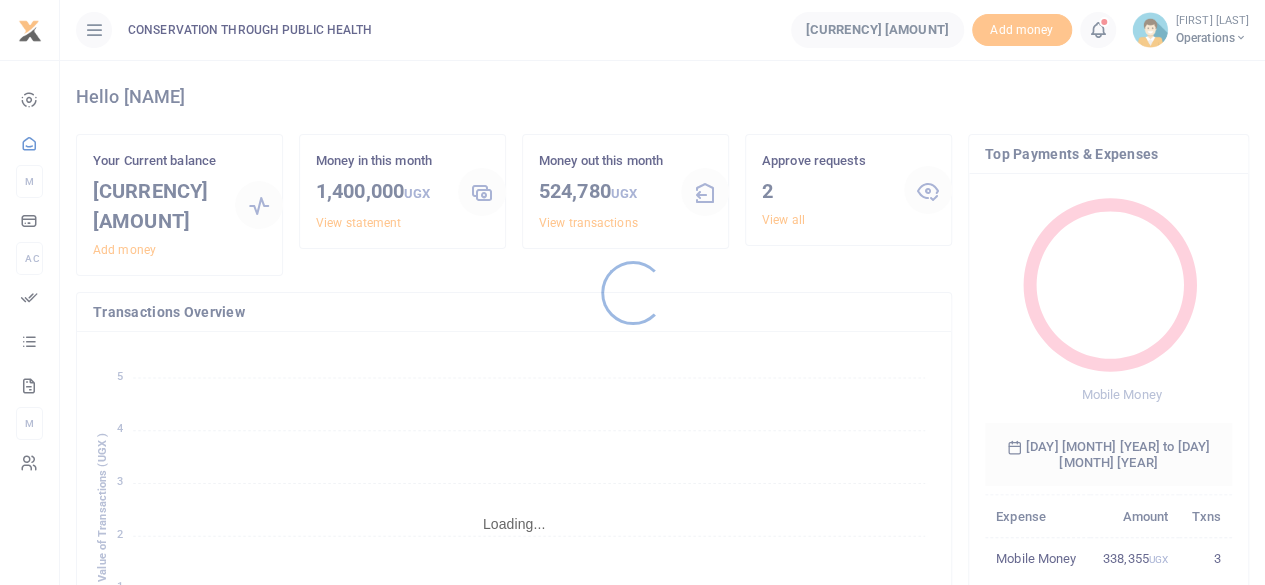click at bounding box center (632, 292) 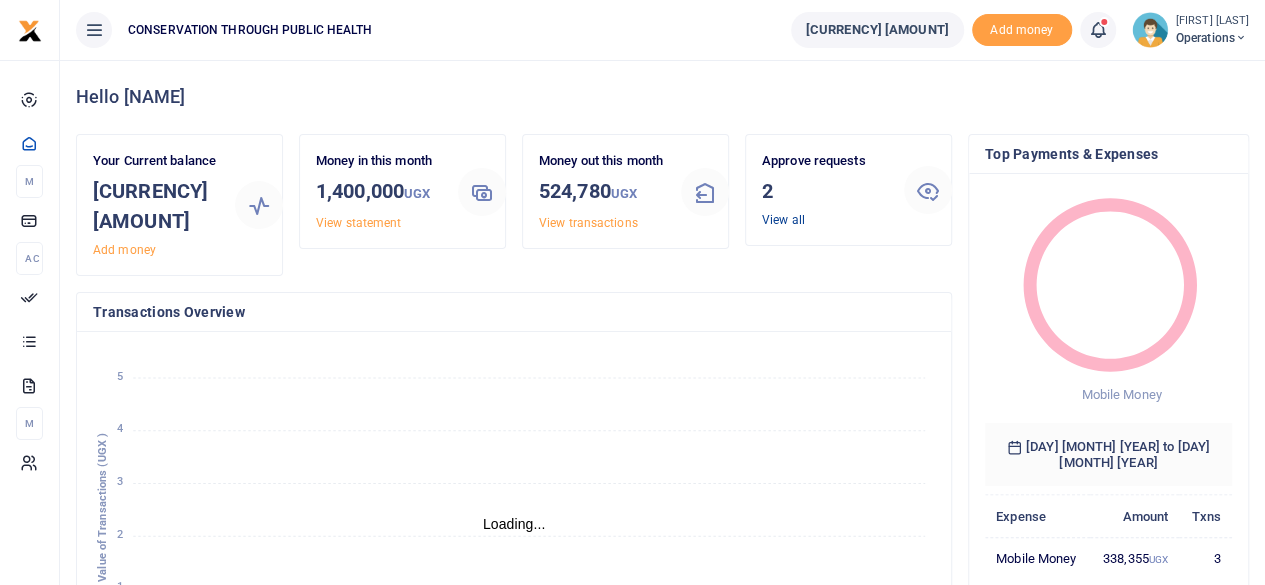 click on "View all" at bounding box center (783, 220) 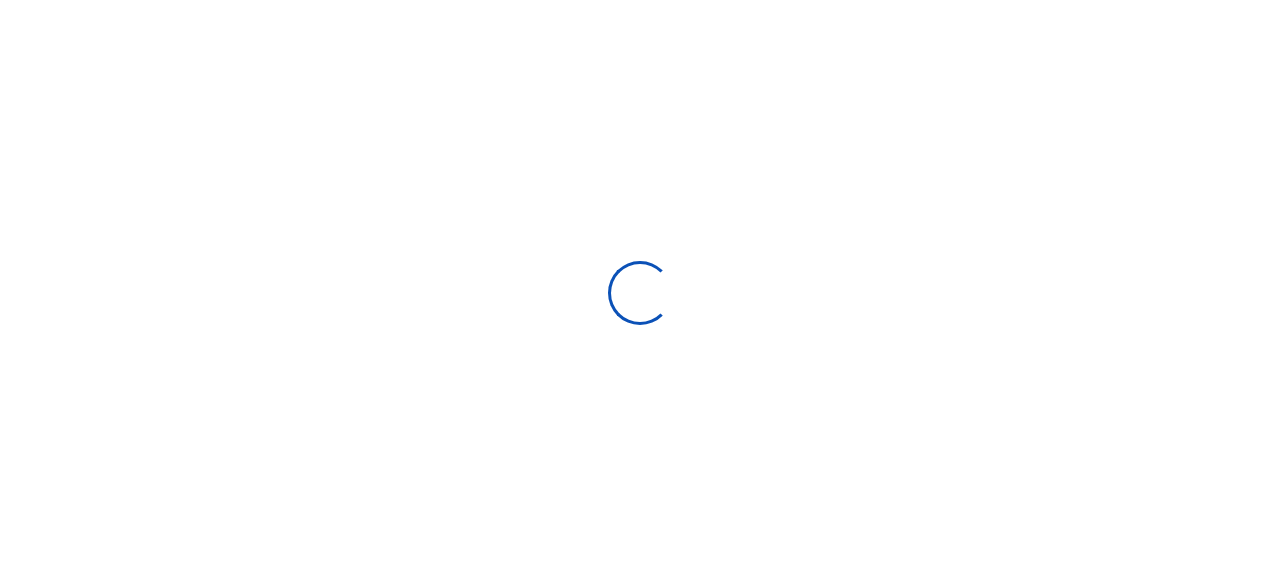 scroll, scrollTop: 0, scrollLeft: 0, axis: both 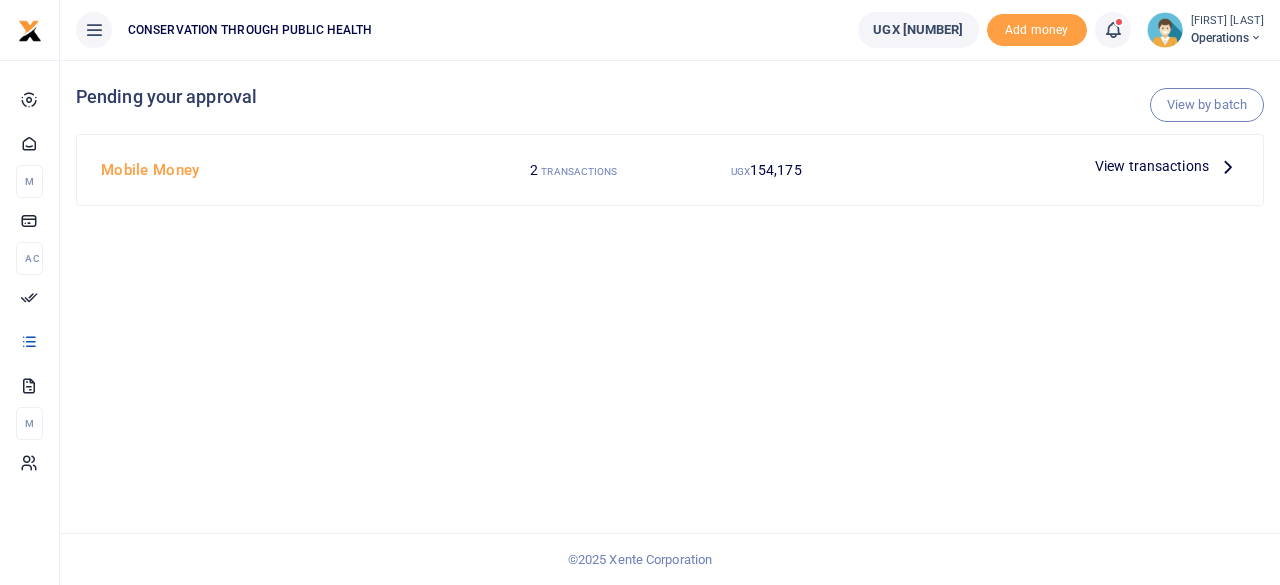 click at bounding box center (1228, 166) 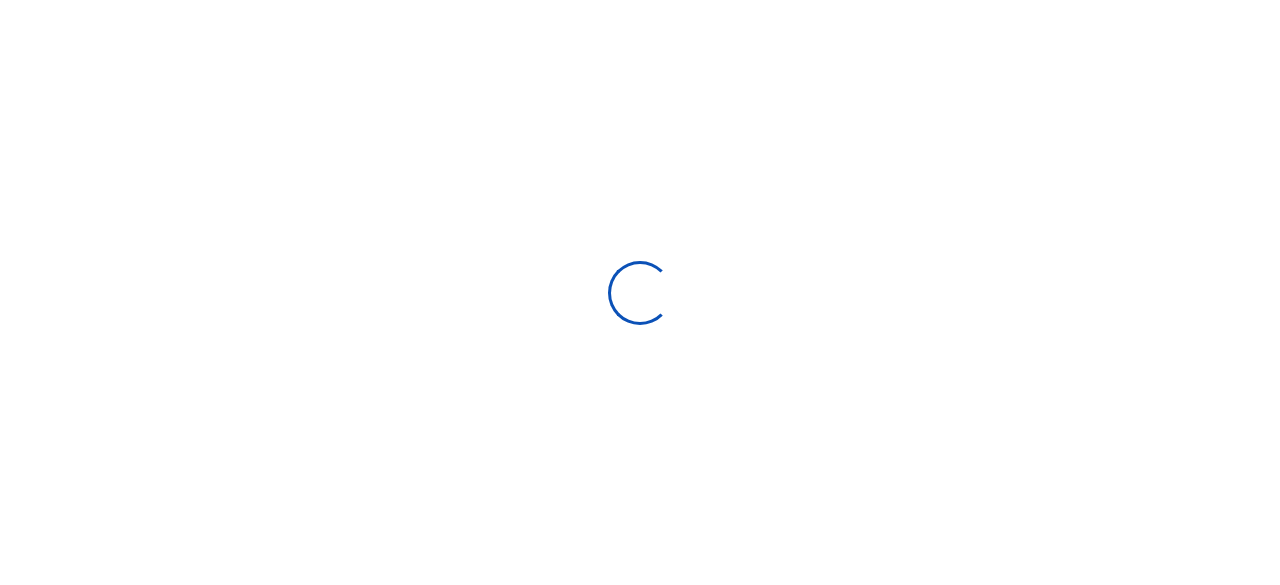 scroll, scrollTop: 0, scrollLeft: 0, axis: both 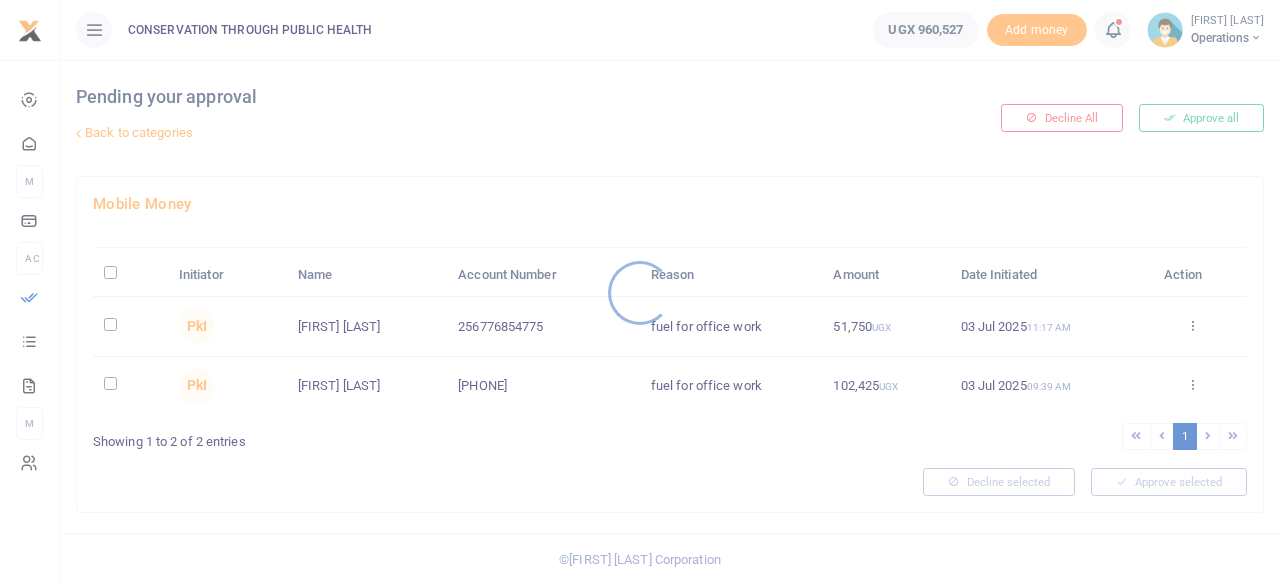 click at bounding box center (640, 292) 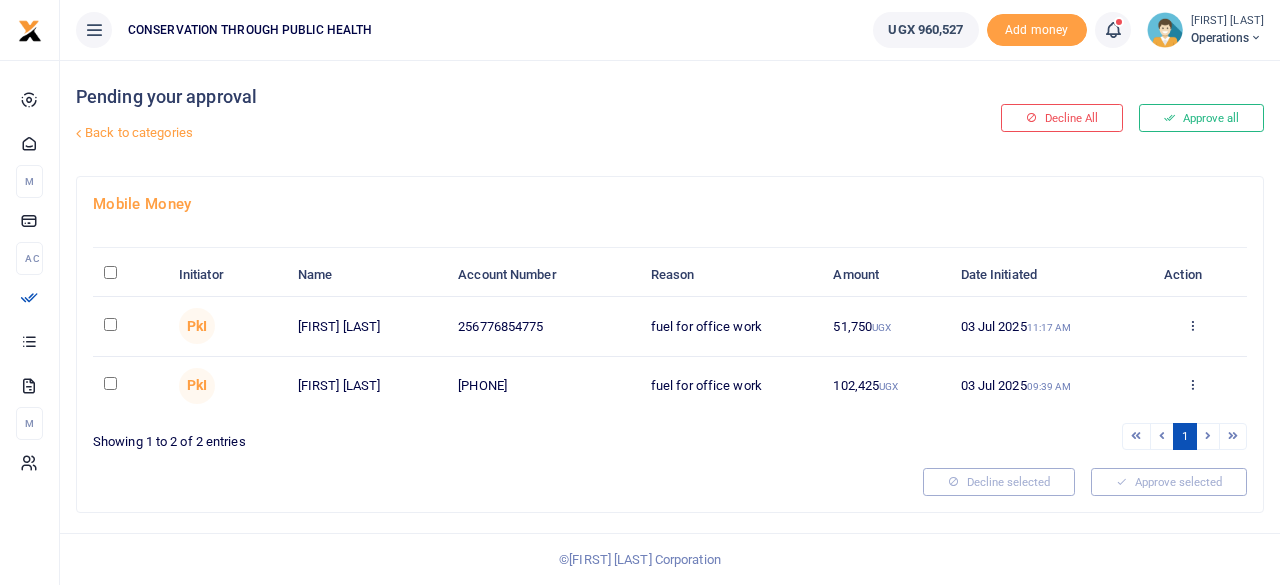 click at bounding box center [110, 272] 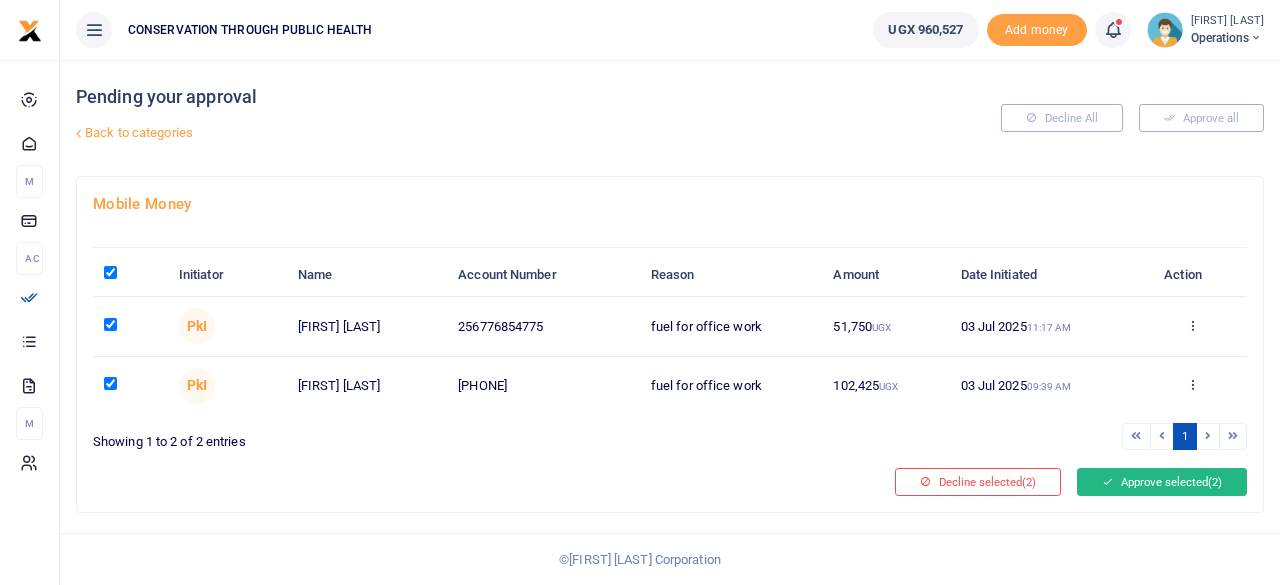 click on "Approve selected  (2)" at bounding box center (1162, 482) 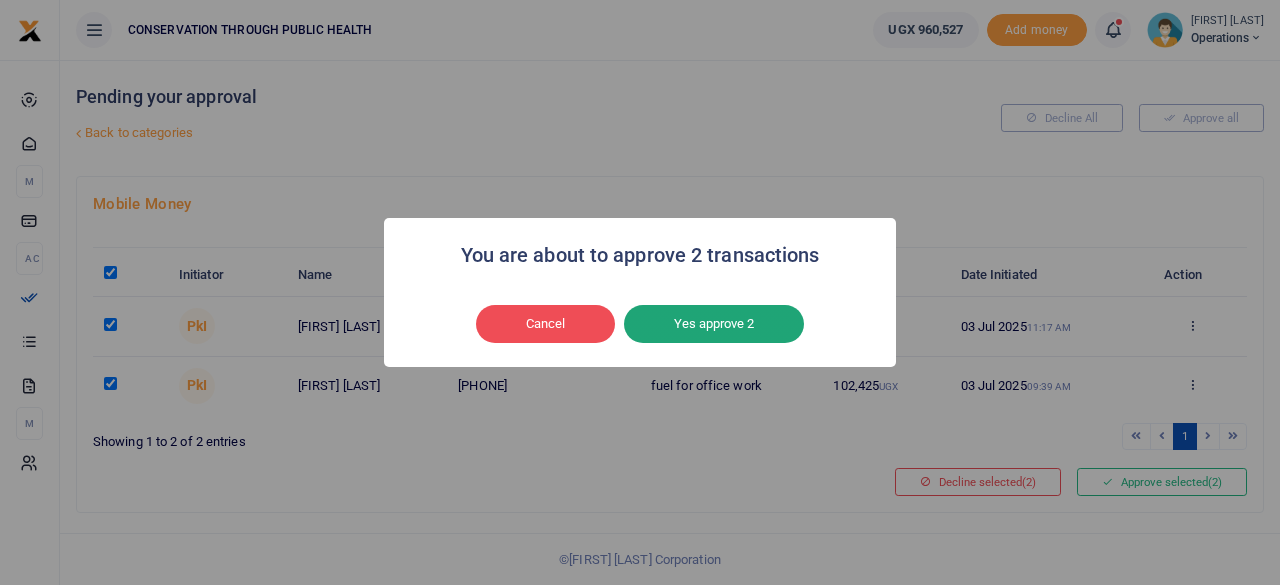 click on "Yes approve 2" at bounding box center (714, 324) 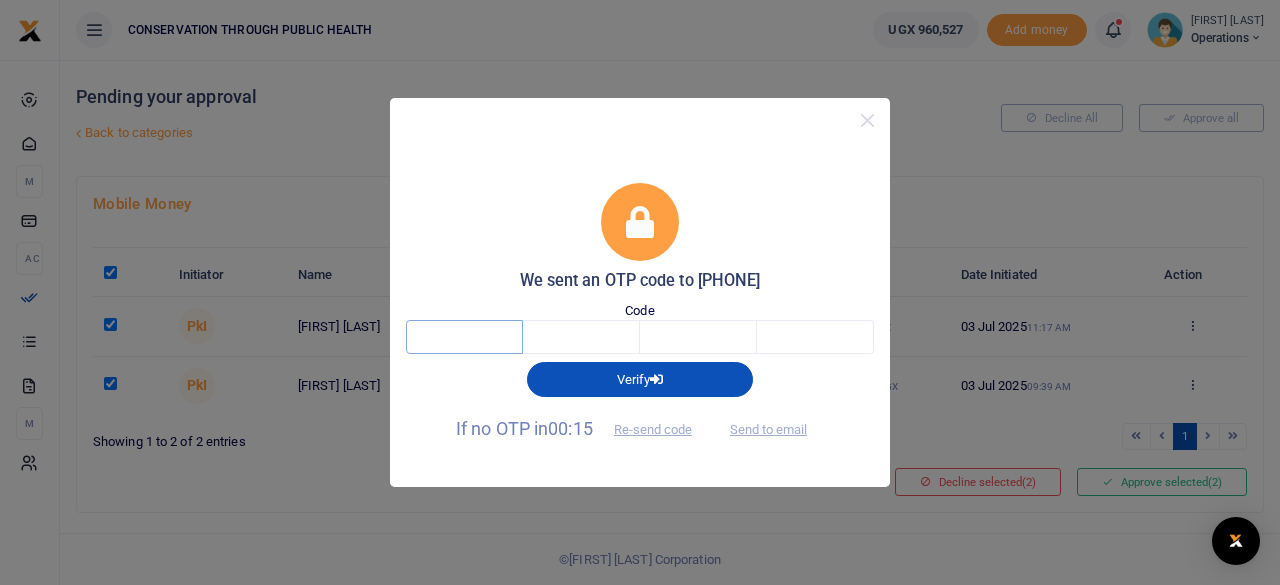 click at bounding box center (464, 337) 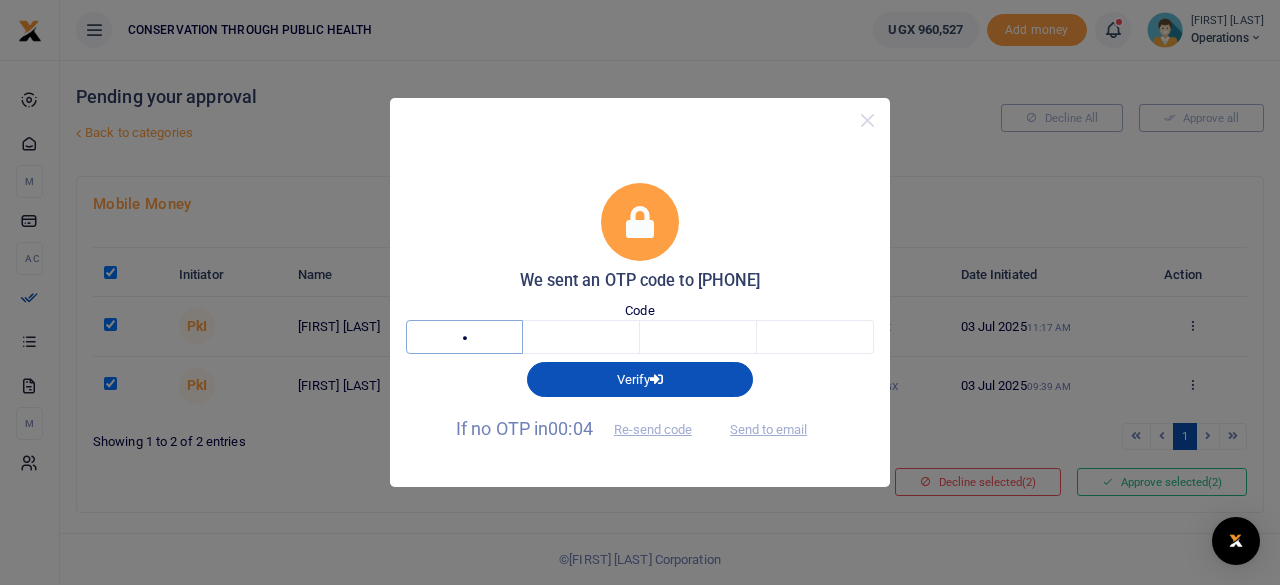 type on "[NUMBER]" 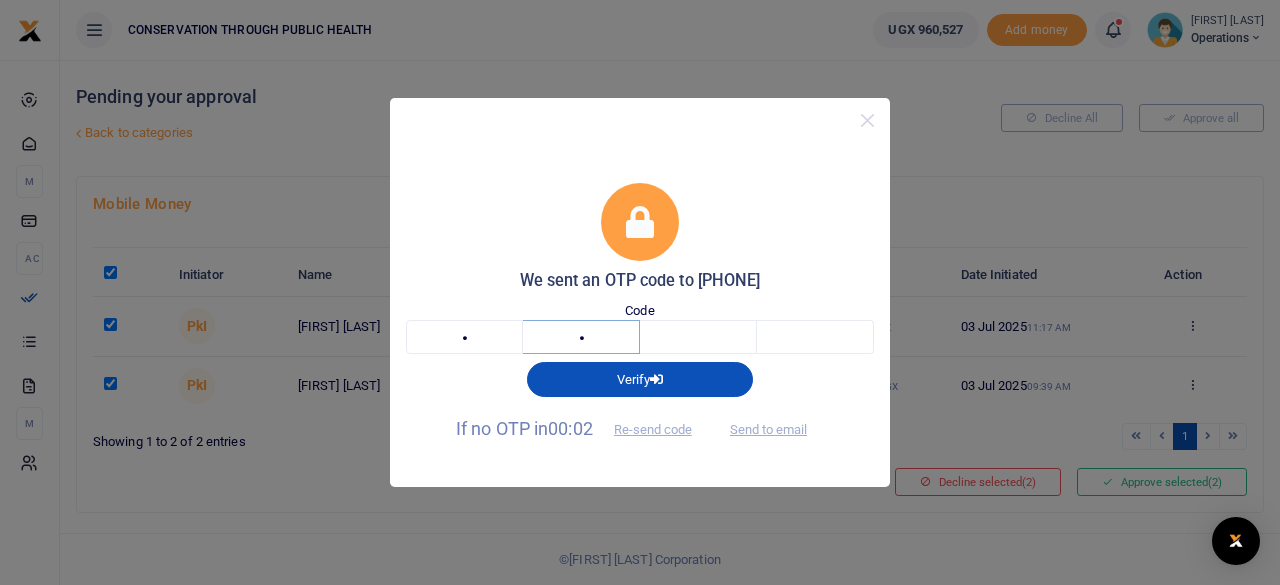 type on "6" 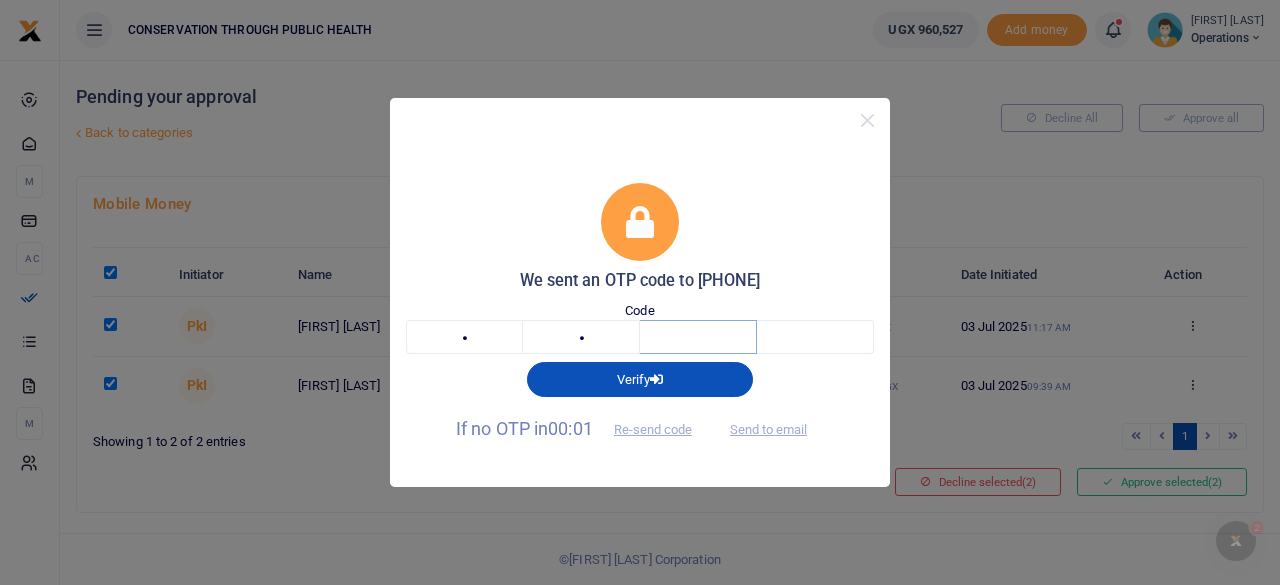 scroll, scrollTop: 0, scrollLeft: 0, axis: both 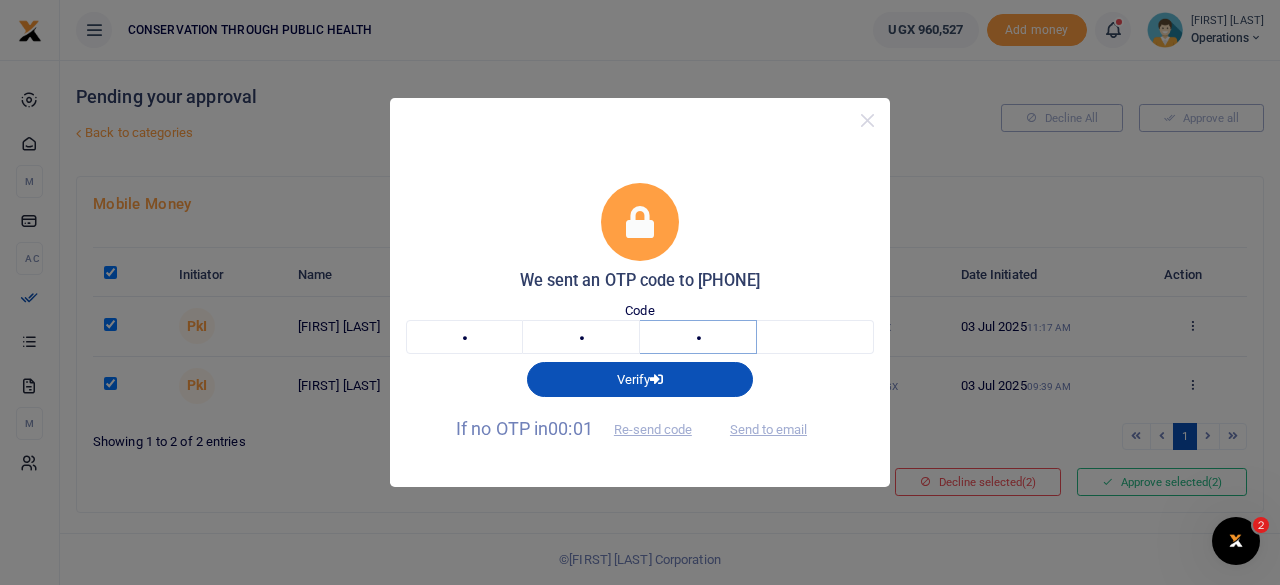 type on "[NUMBER]" 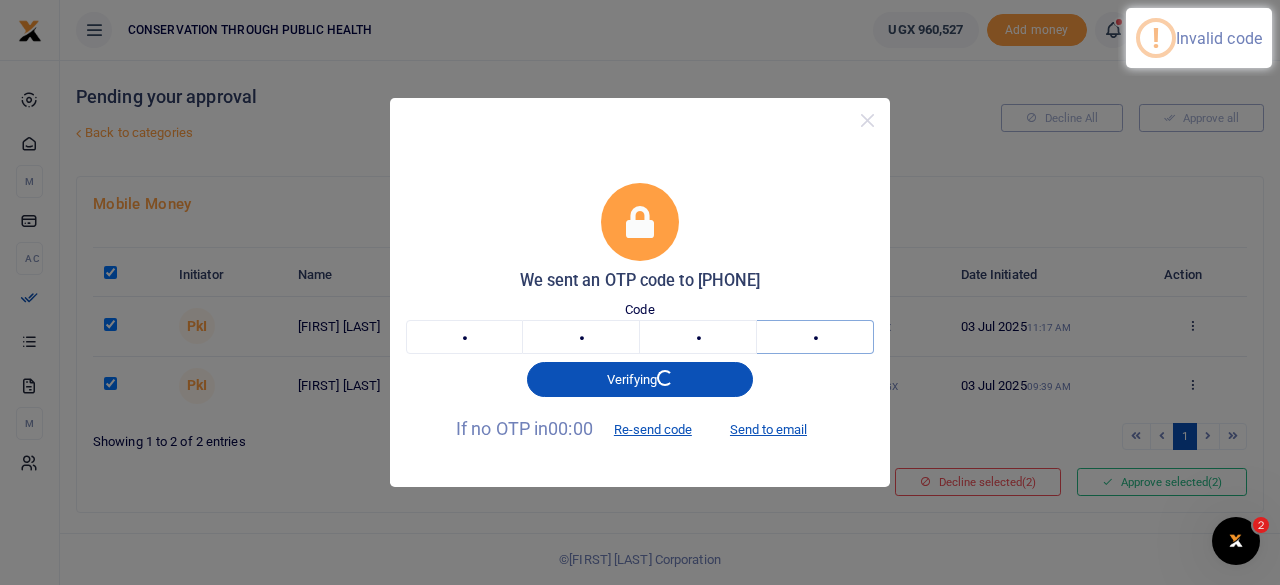 type on "9" 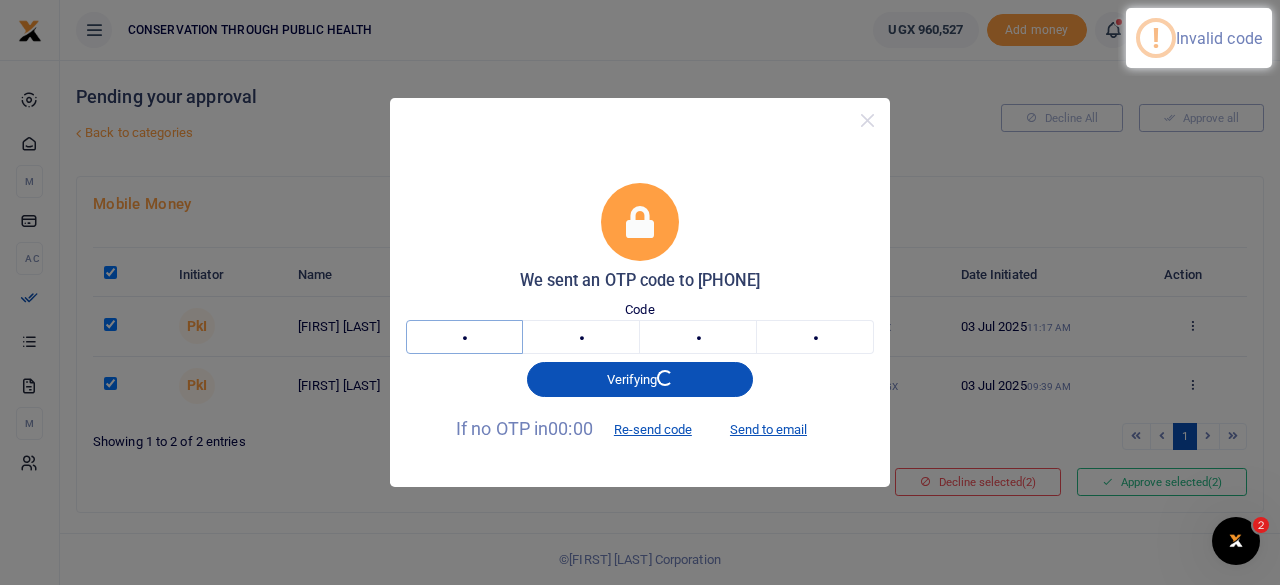 click on "[NUMBER]" at bounding box center (464, 337) 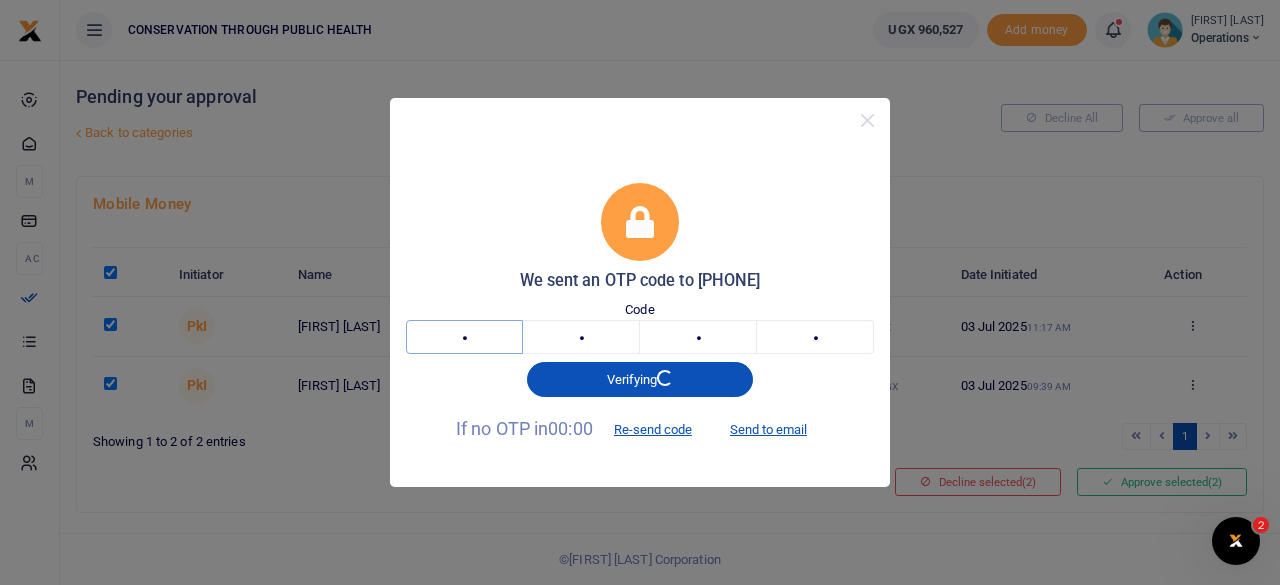 type on "[NUMBER]" 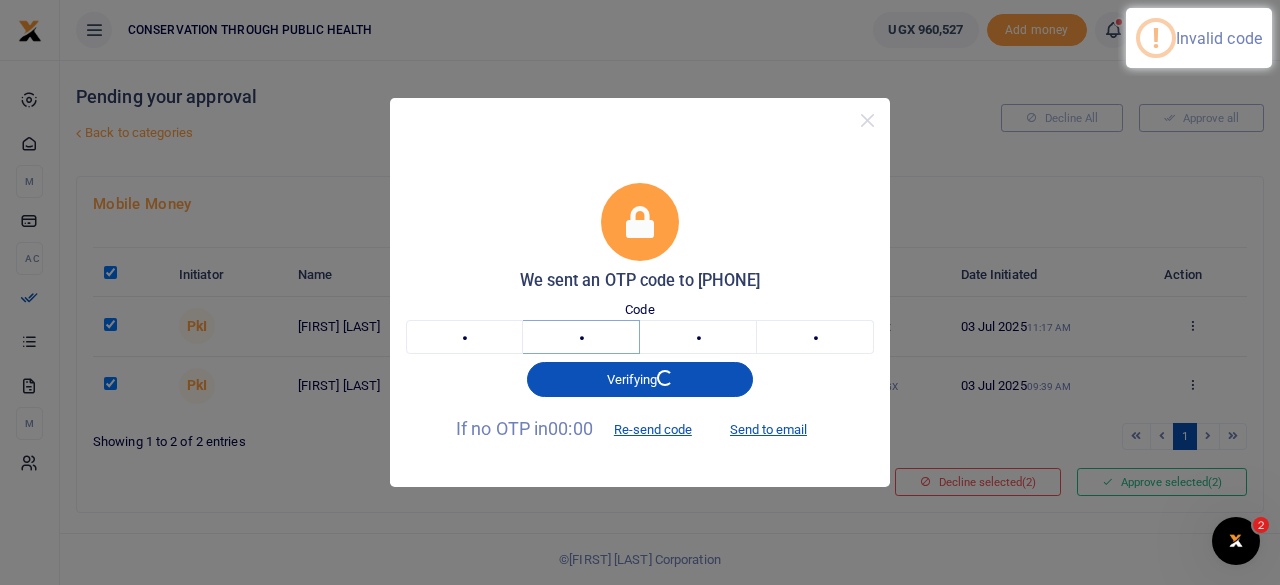 type on "7" 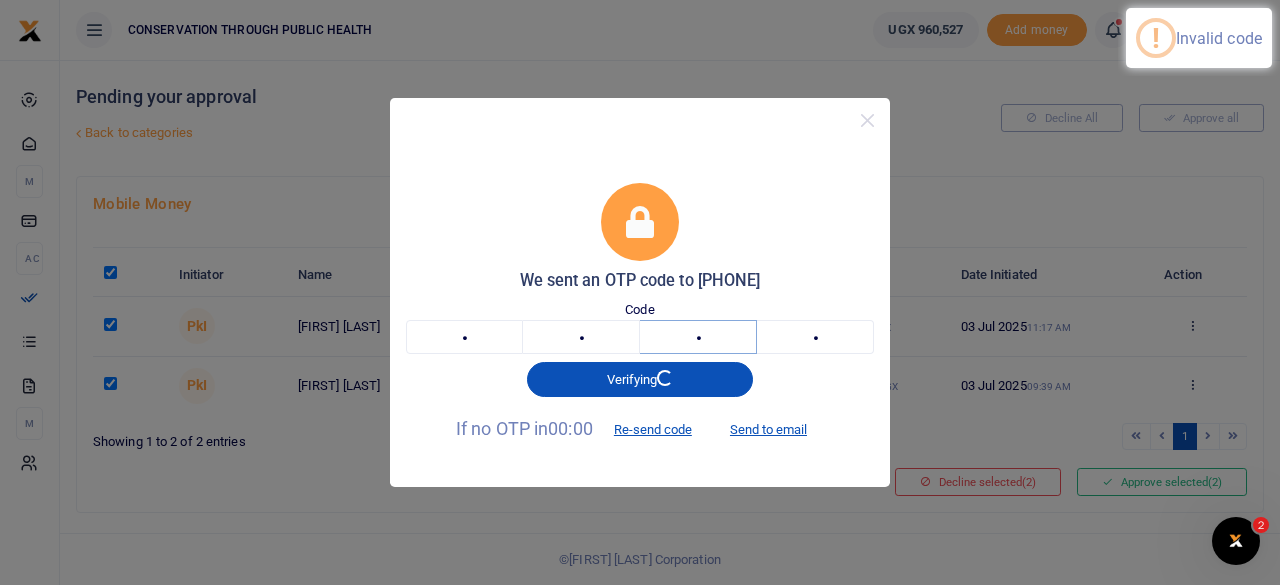 type on "[NUMBER]" 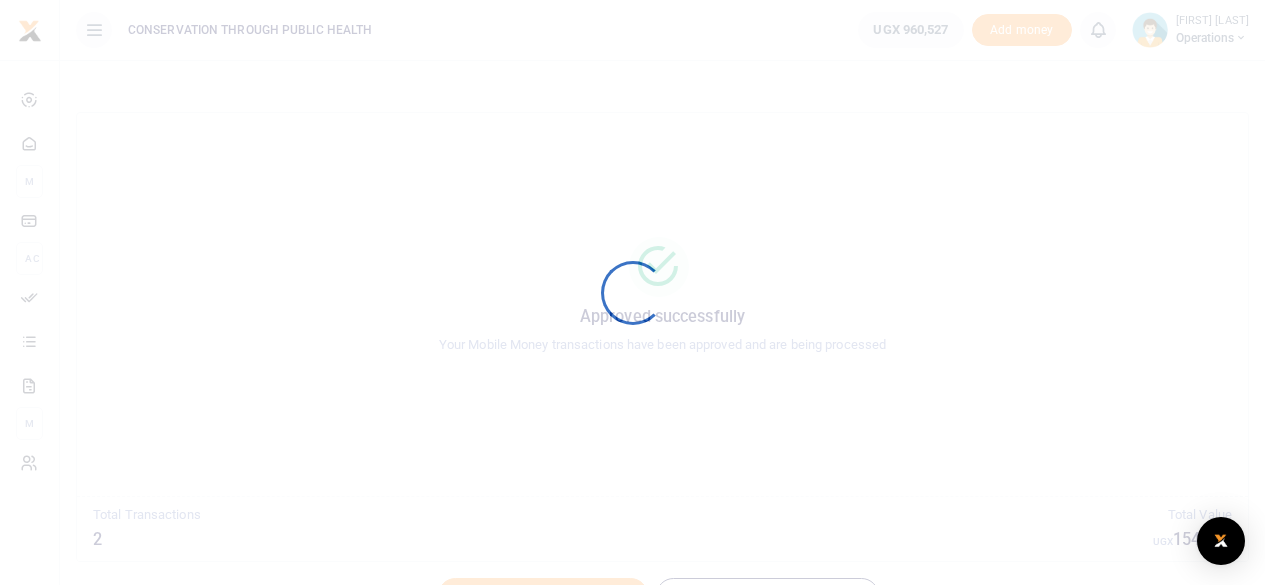 scroll, scrollTop: 0, scrollLeft: 0, axis: both 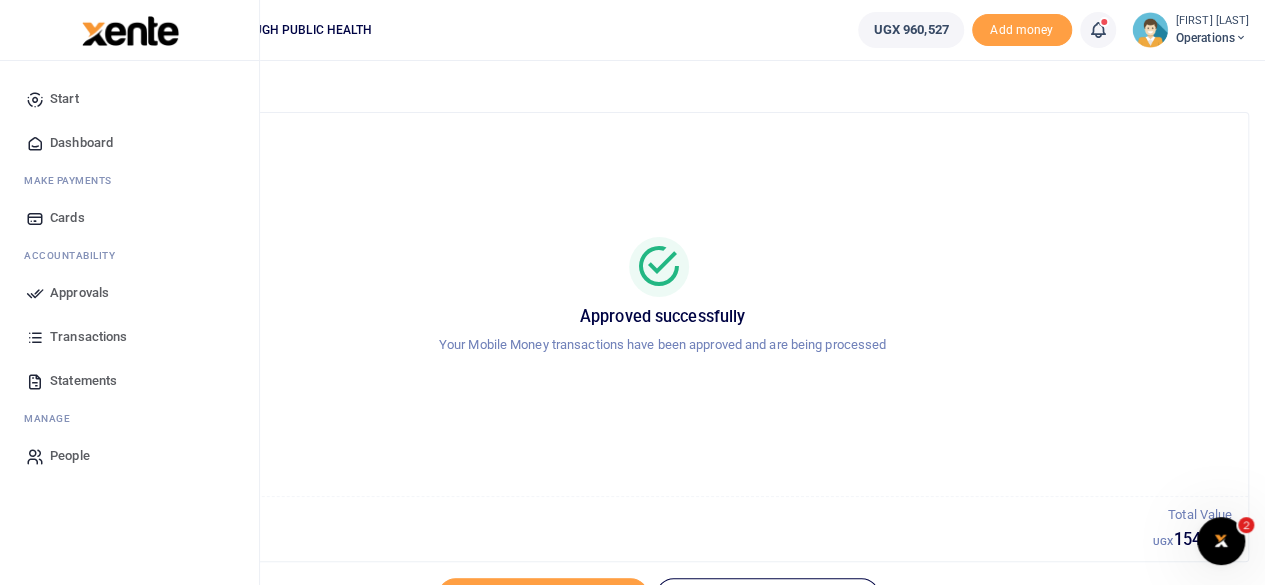 click on "Dashboard" at bounding box center (81, 143) 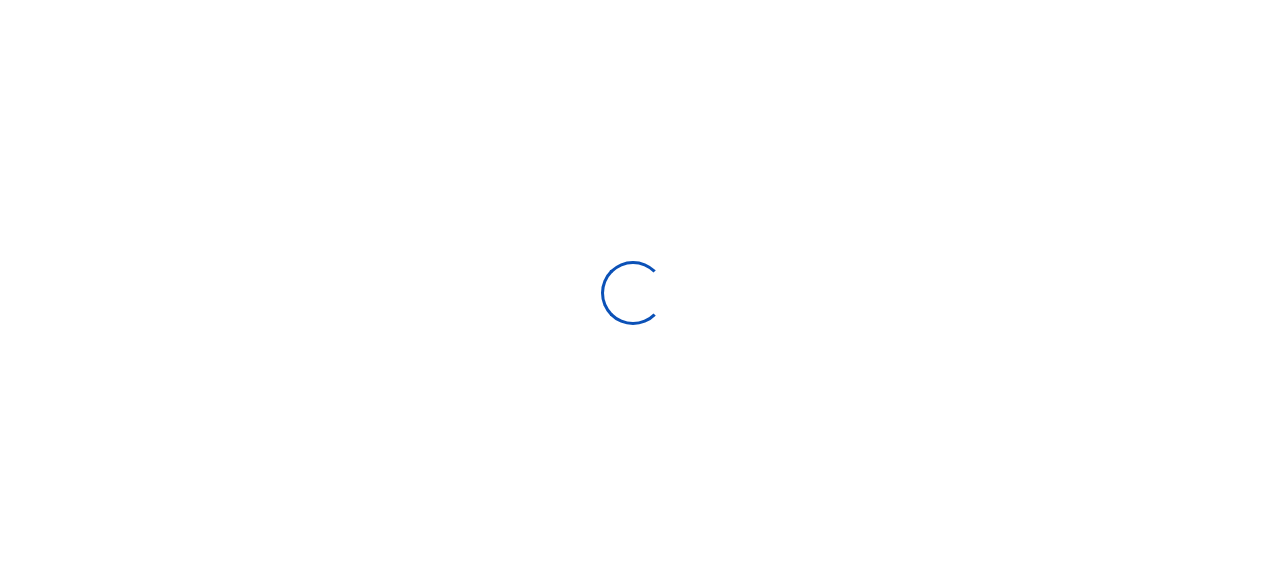 scroll, scrollTop: 0, scrollLeft: 0, axis: both 